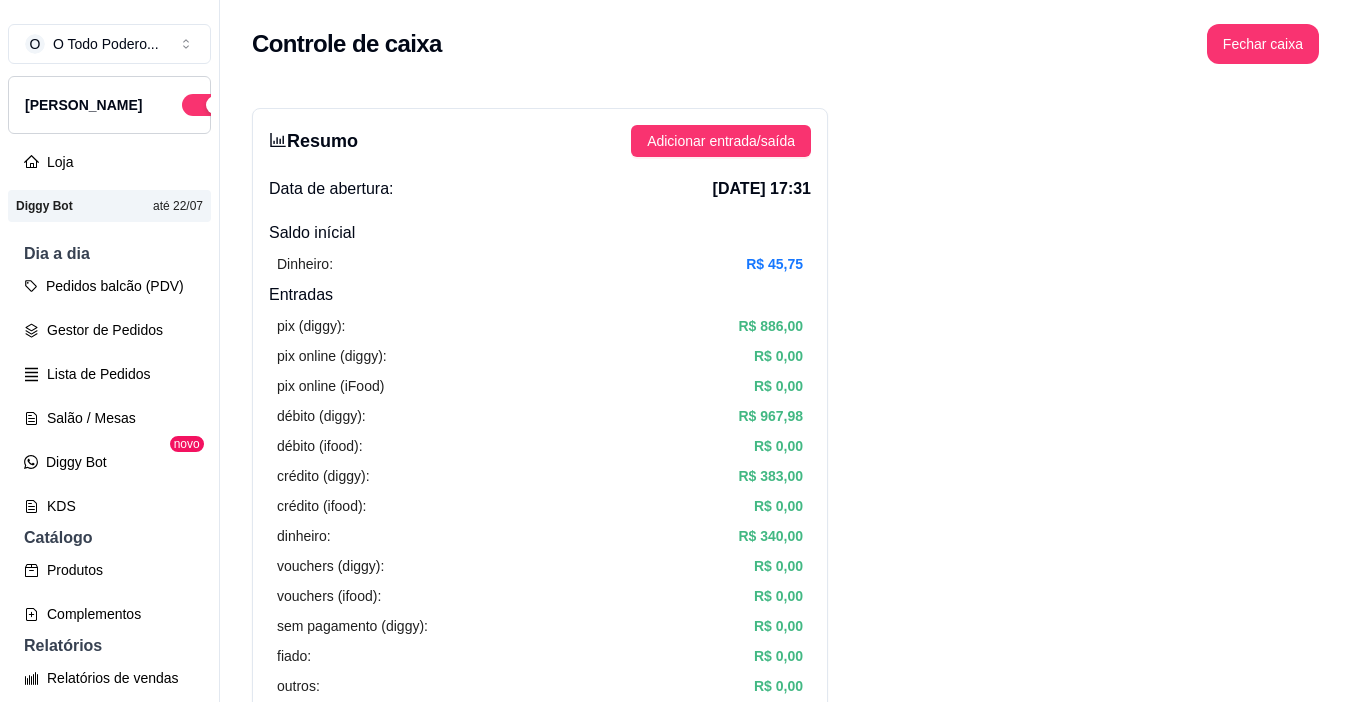 scroll, scrollTop: 0, scrollLeft: 0, axis: both 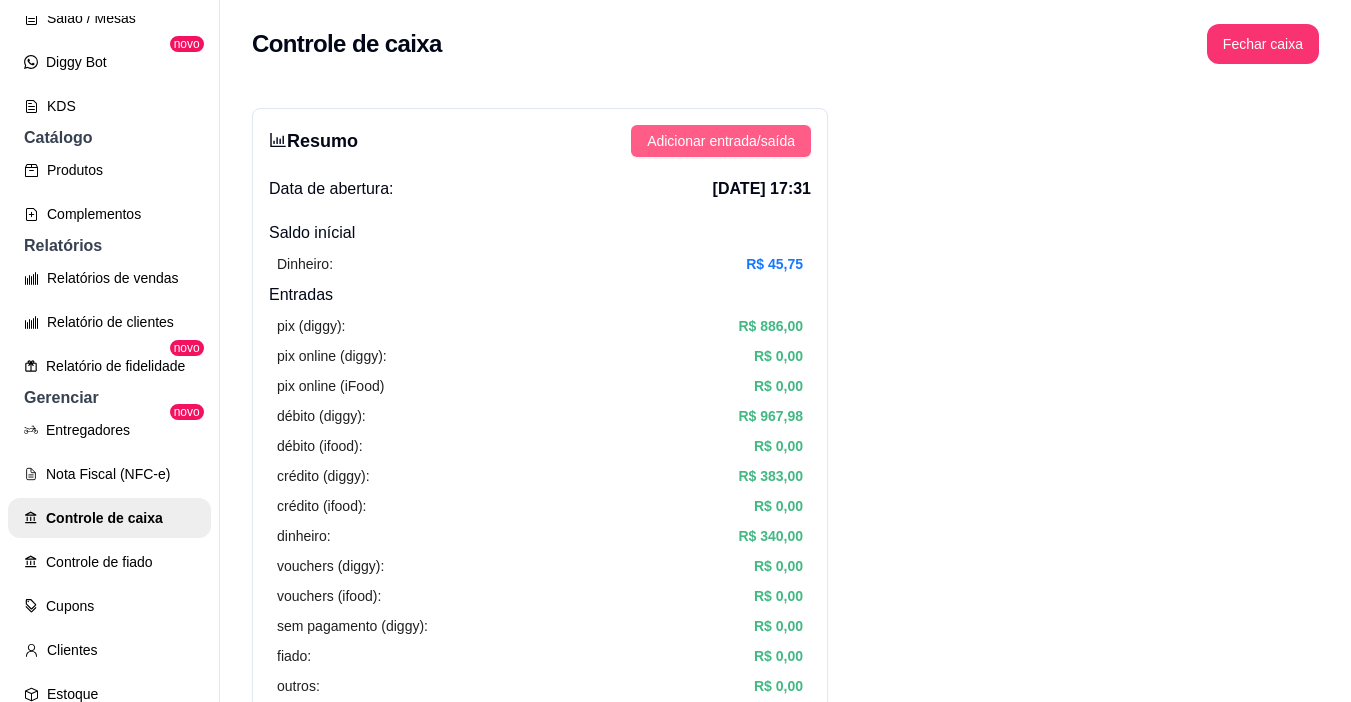 click on "Adicionar entrada/saída" at bounding box center [721, 141] 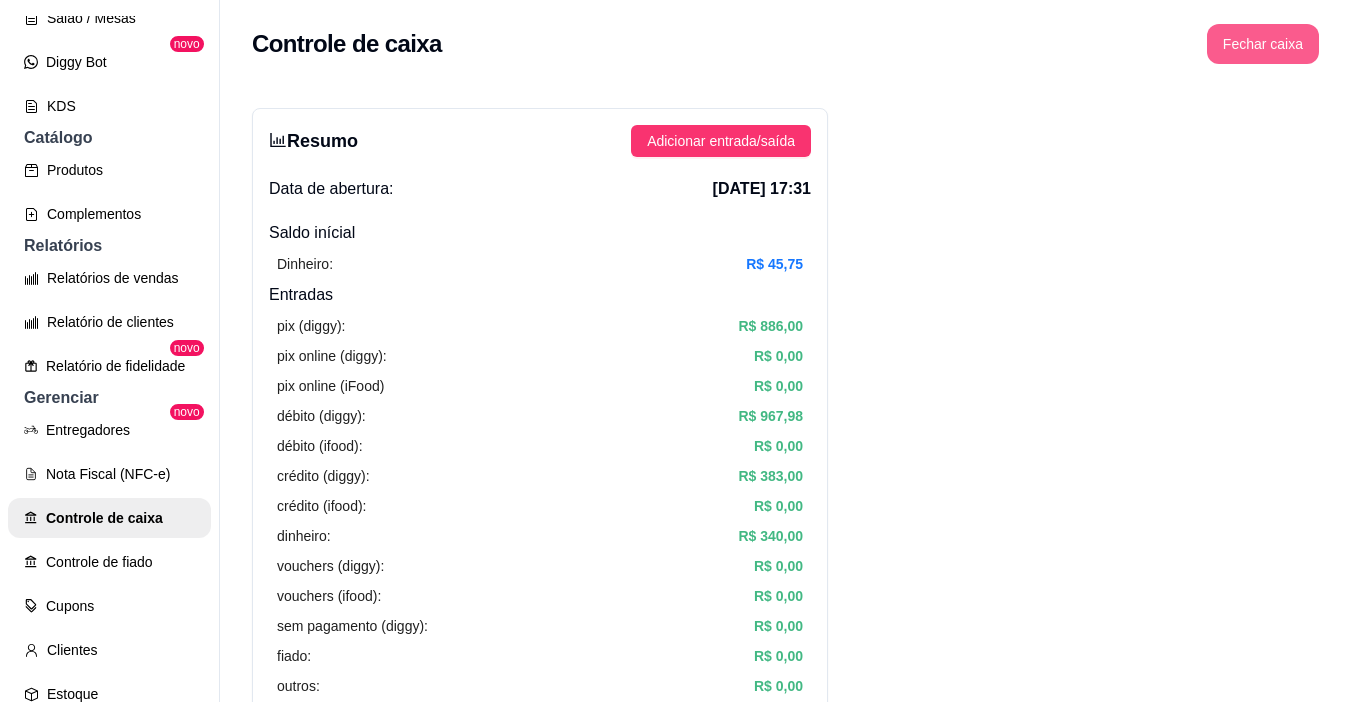 click on "Fechar caixa" at bounding box center [1263, 44] 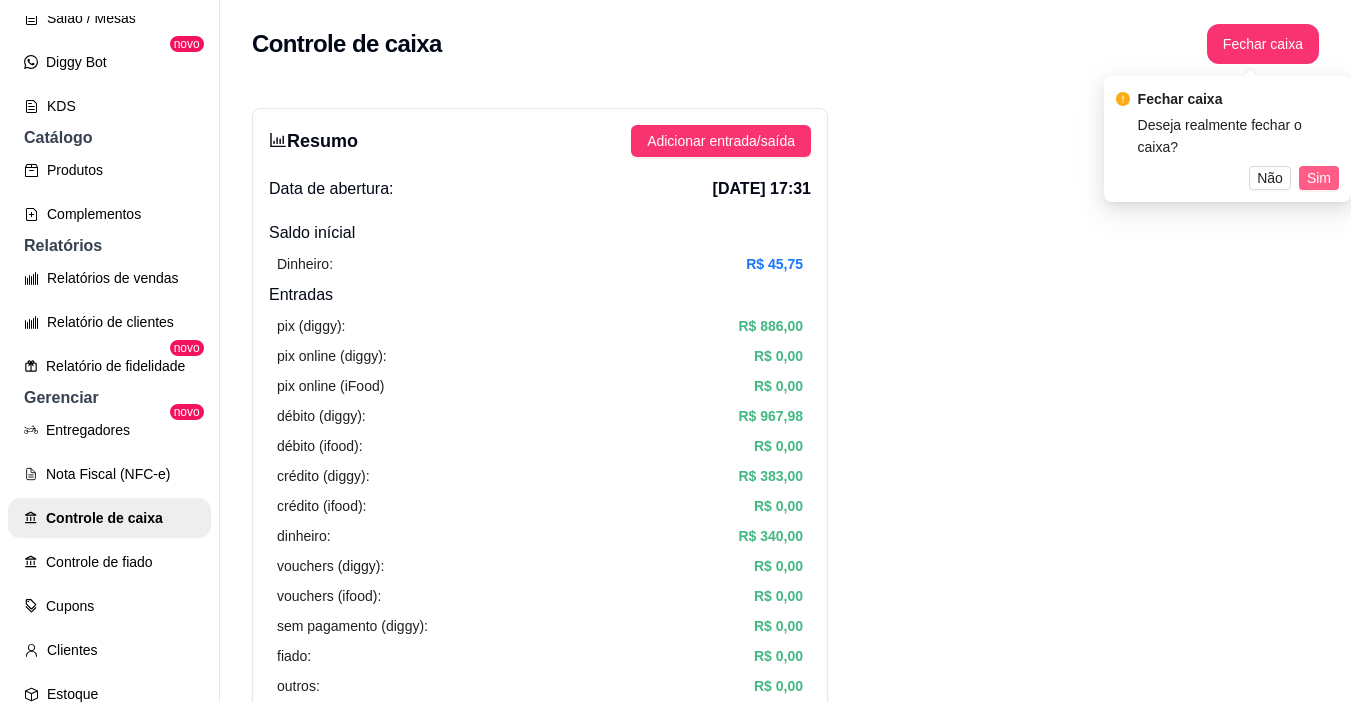 click on "Sim" at bounding box center (1319, 178) 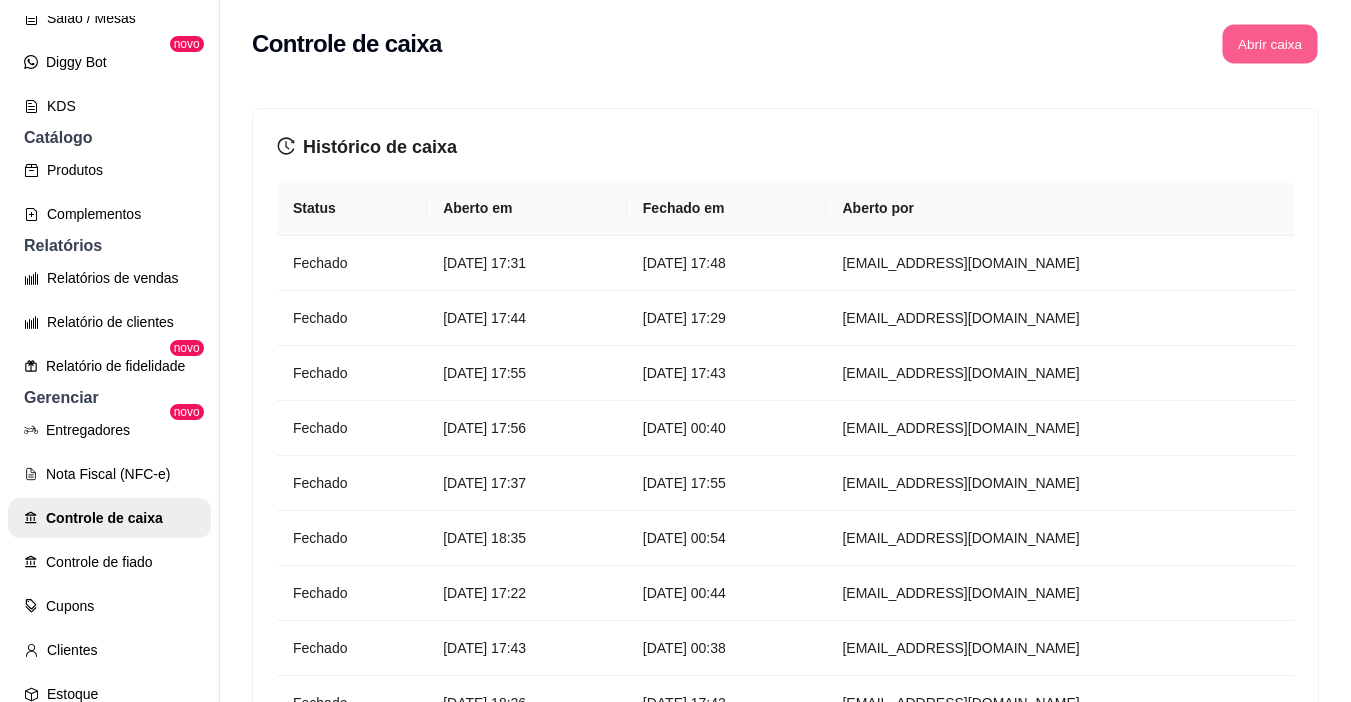 click on "Abrir caixa" at bounding box center (1269, 44) 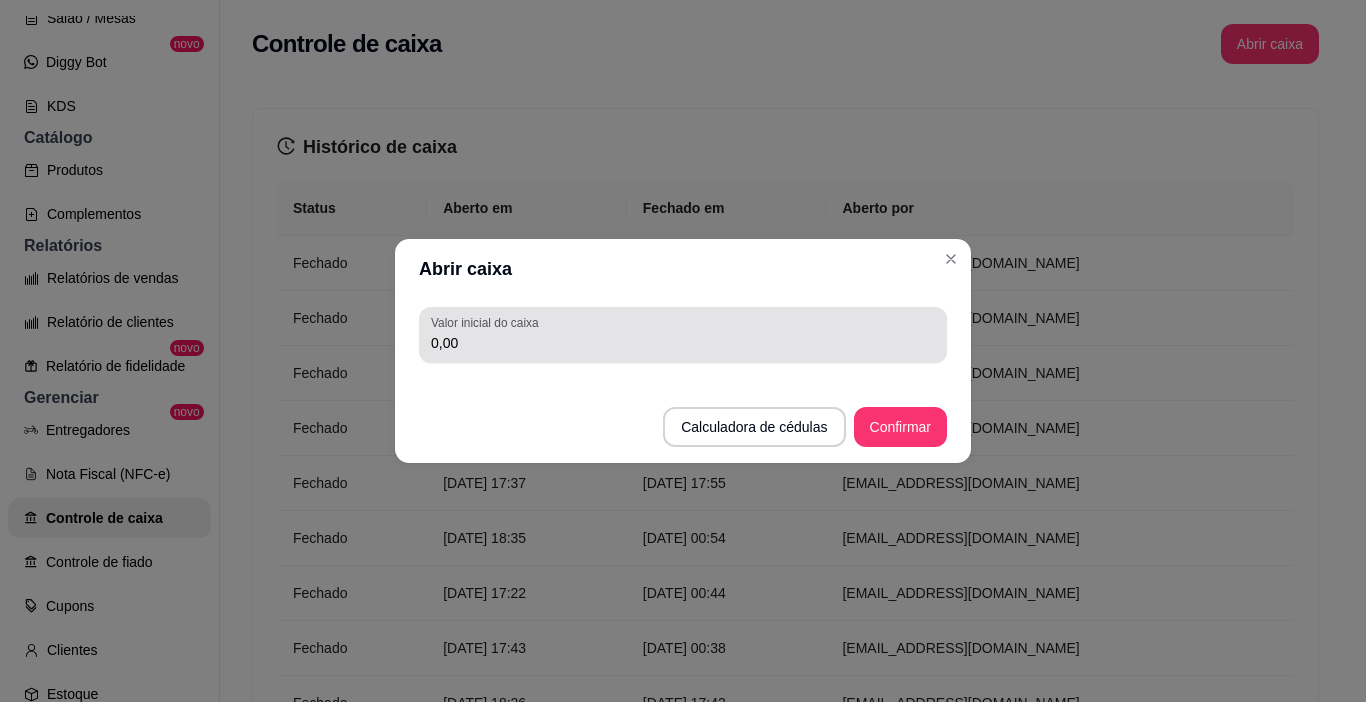 click on "0,00" at bounding box center (683, 343) 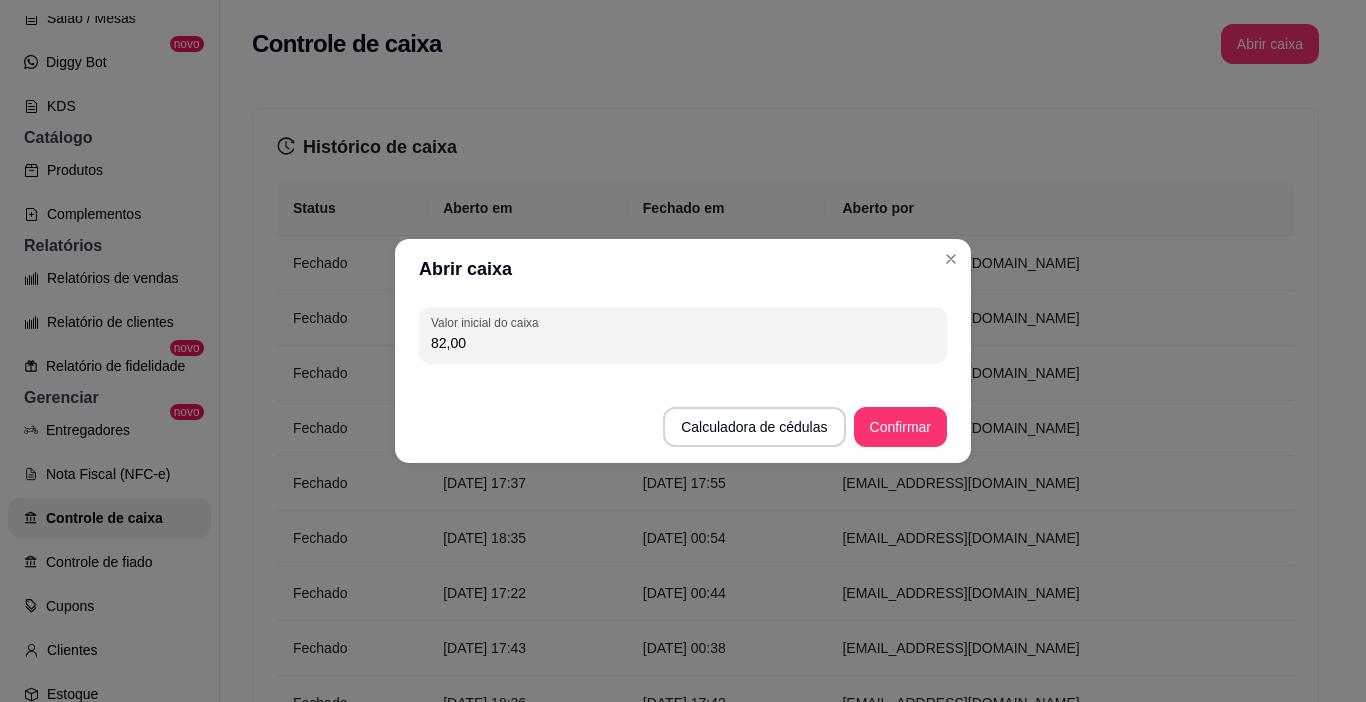 type on "82,00" 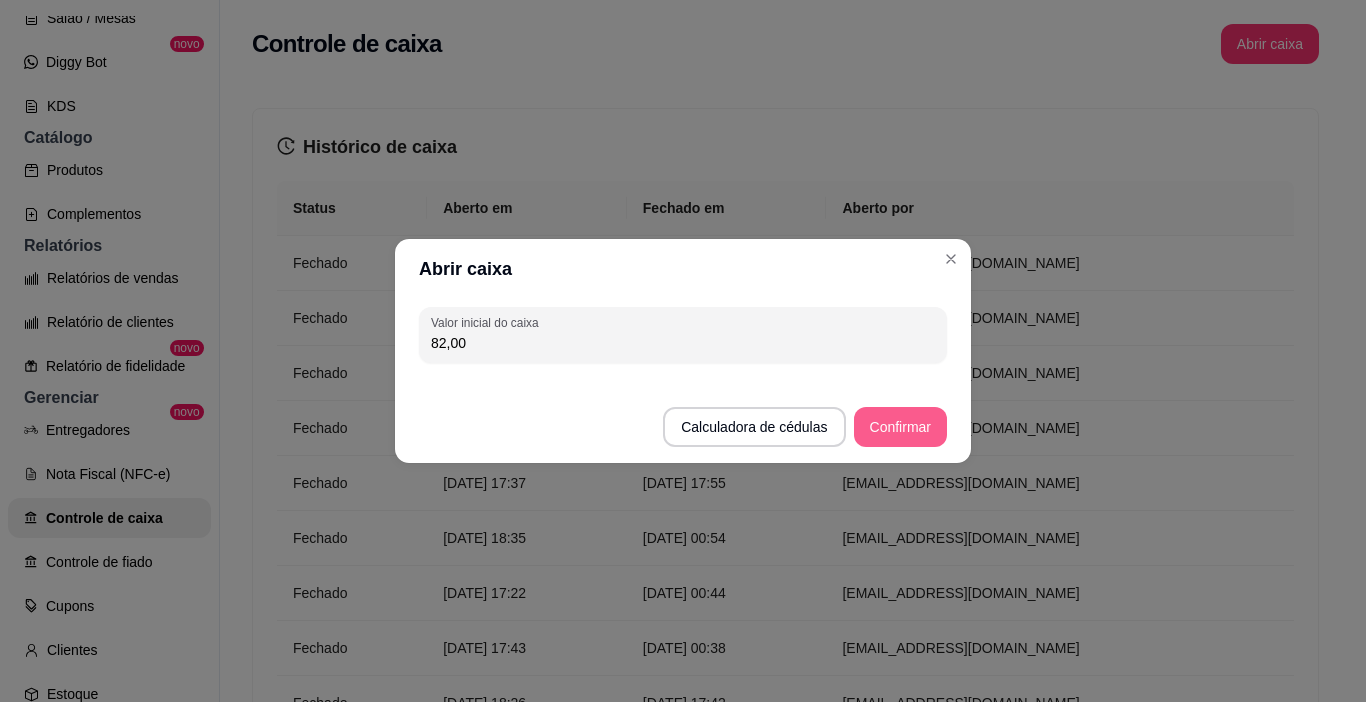 click on "Confirmar" at bounding box center [900, 427] 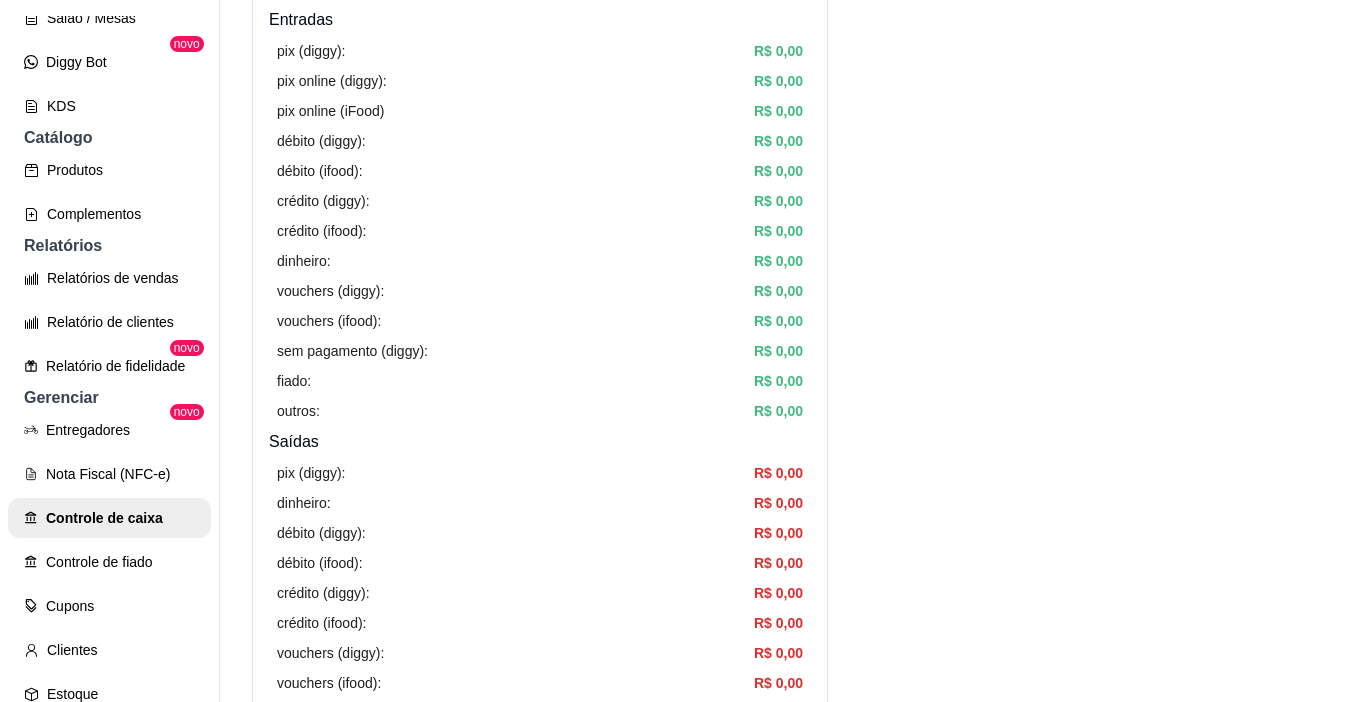 scroll, scrollTop: 0, scrollLeft: 0, axis: both 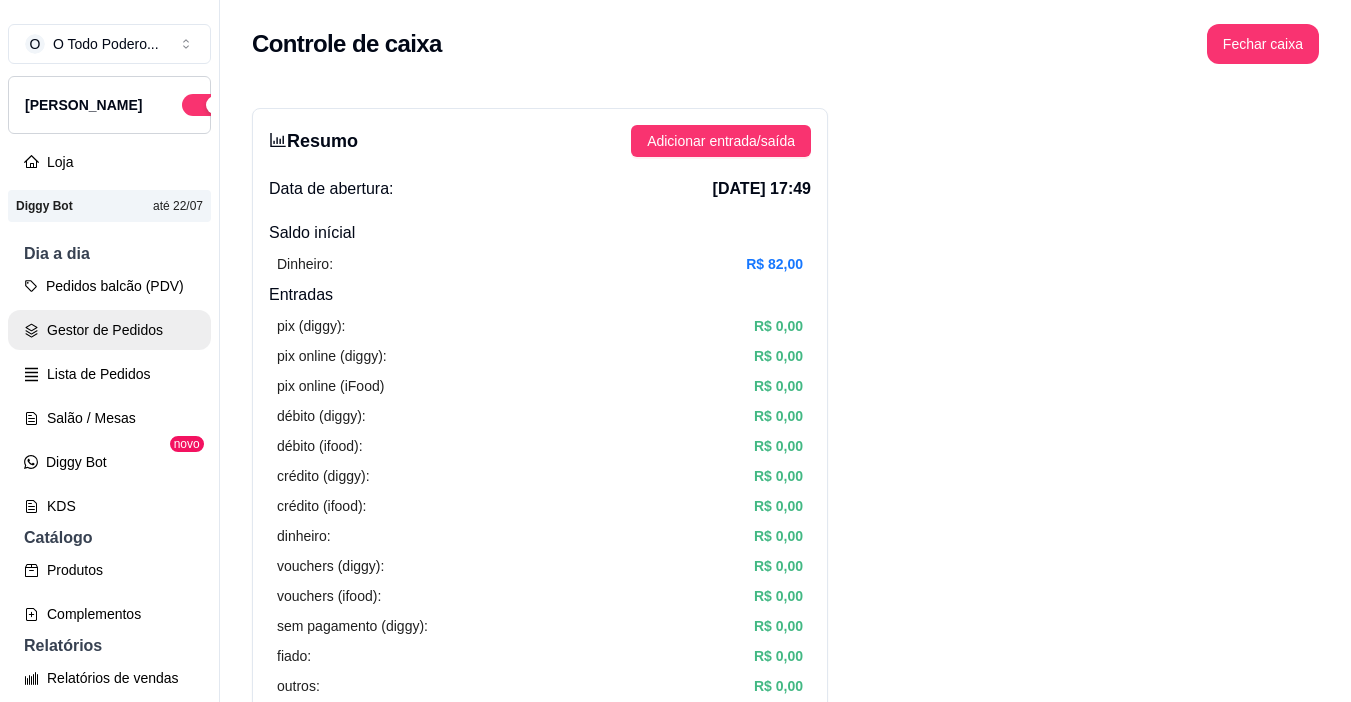 click on "Gestor de Pedidos" at bounding box center [109, 330] 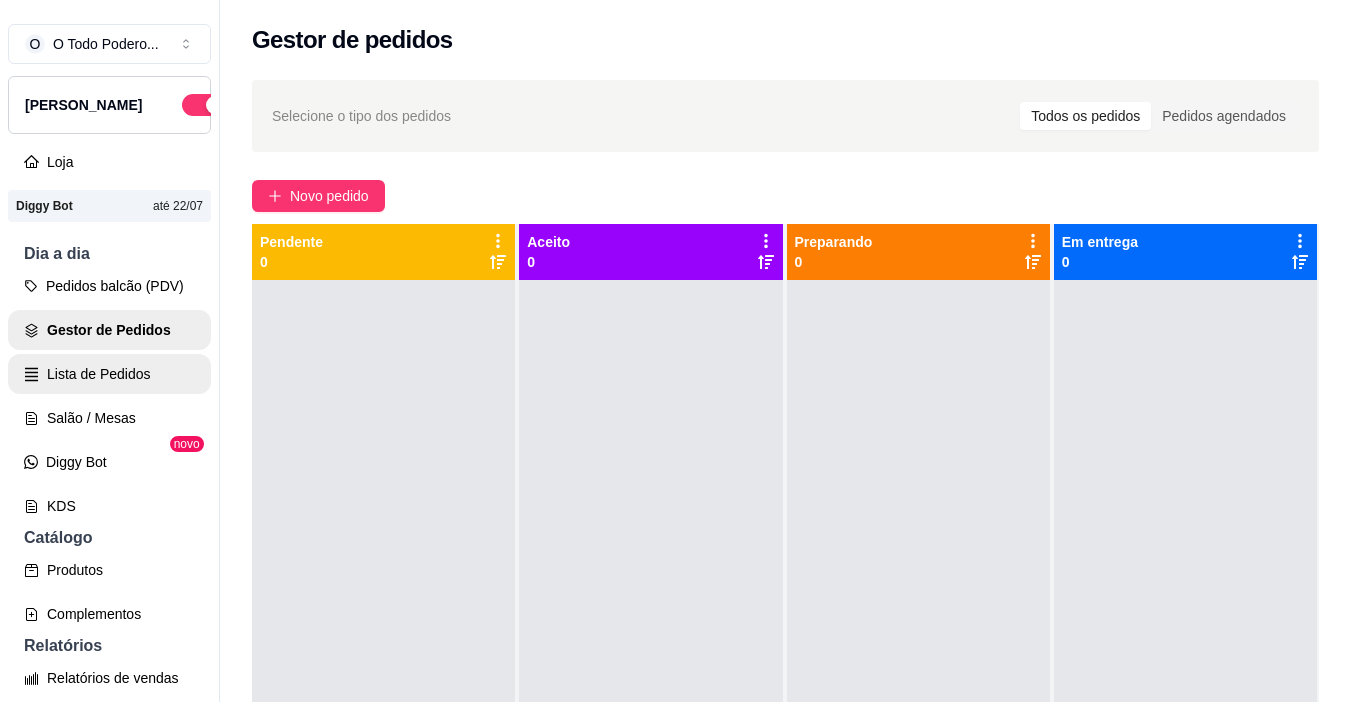 click on "Lista de Pedidos" at bounding box center (109, 374) 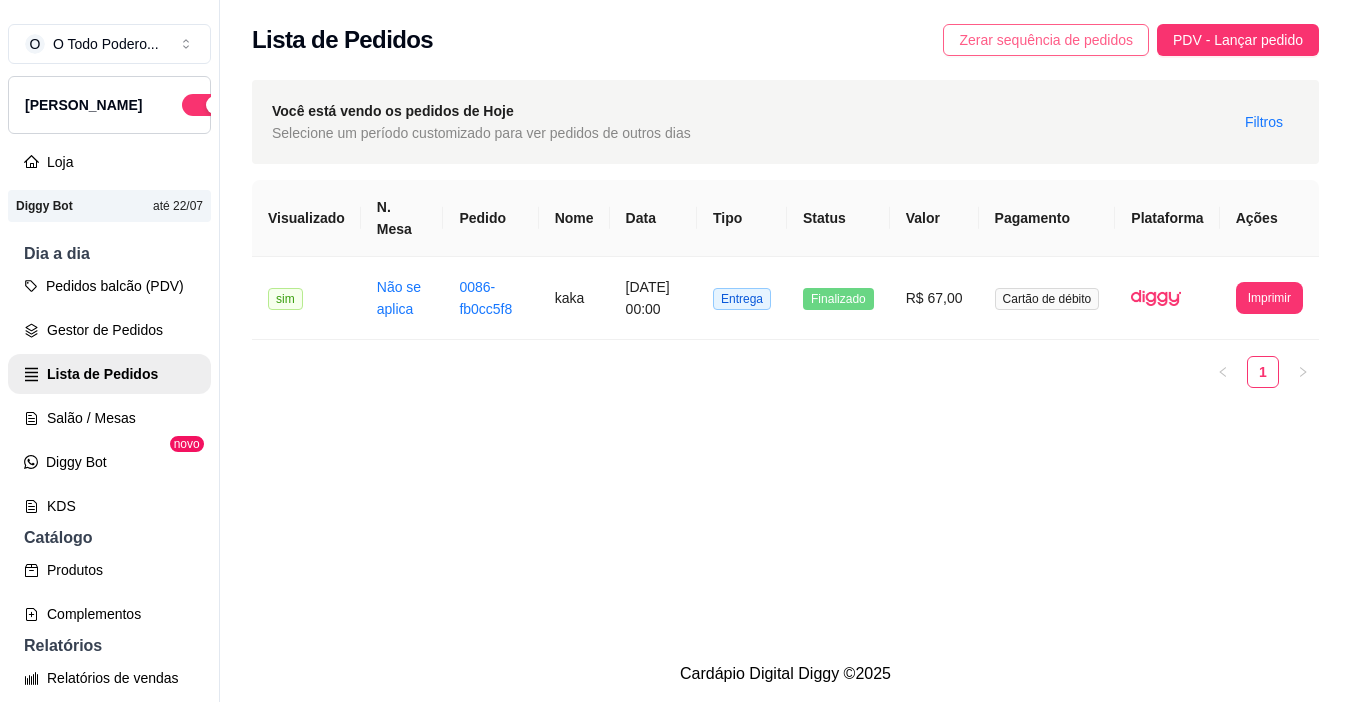 click on "Zerar sequência de pedidos" at bounding box center (1046, 40) 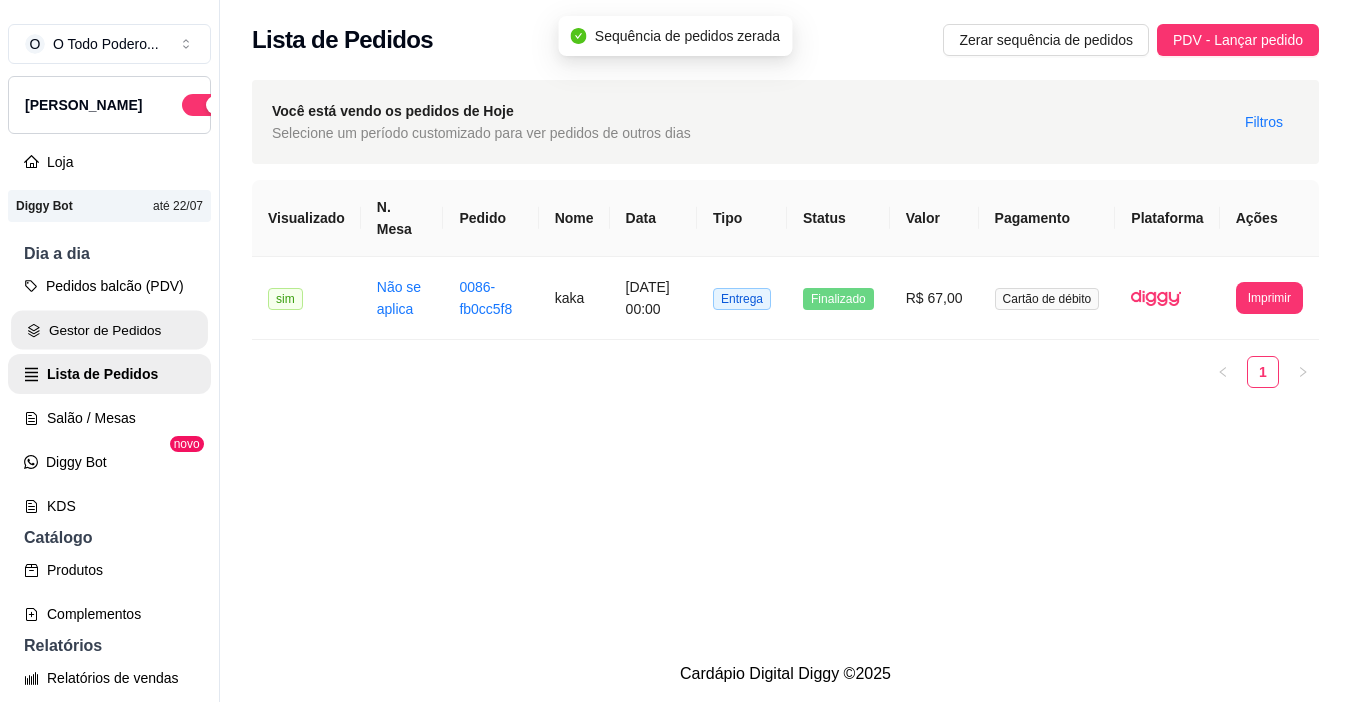 click on "Gestor de Pedidos" at bounding box center [109, 330] 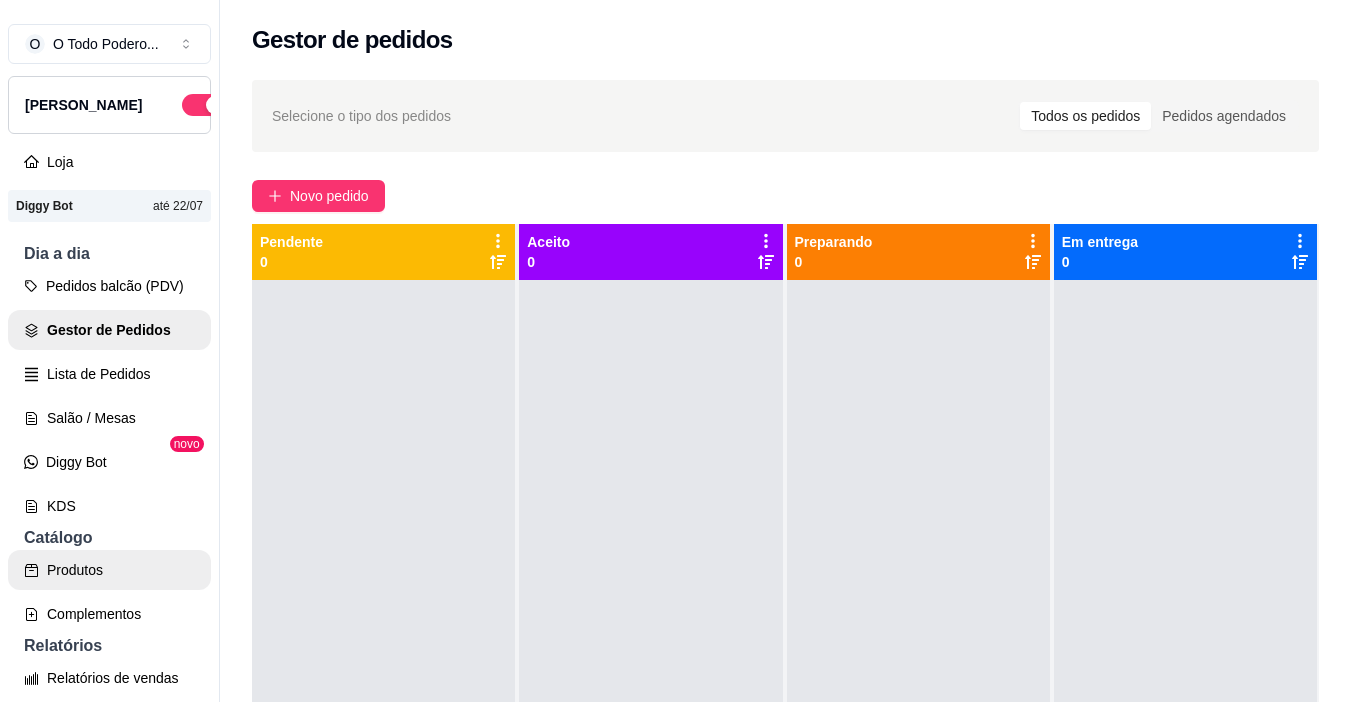 click on "Produtos" at bounding box center [109, 570] 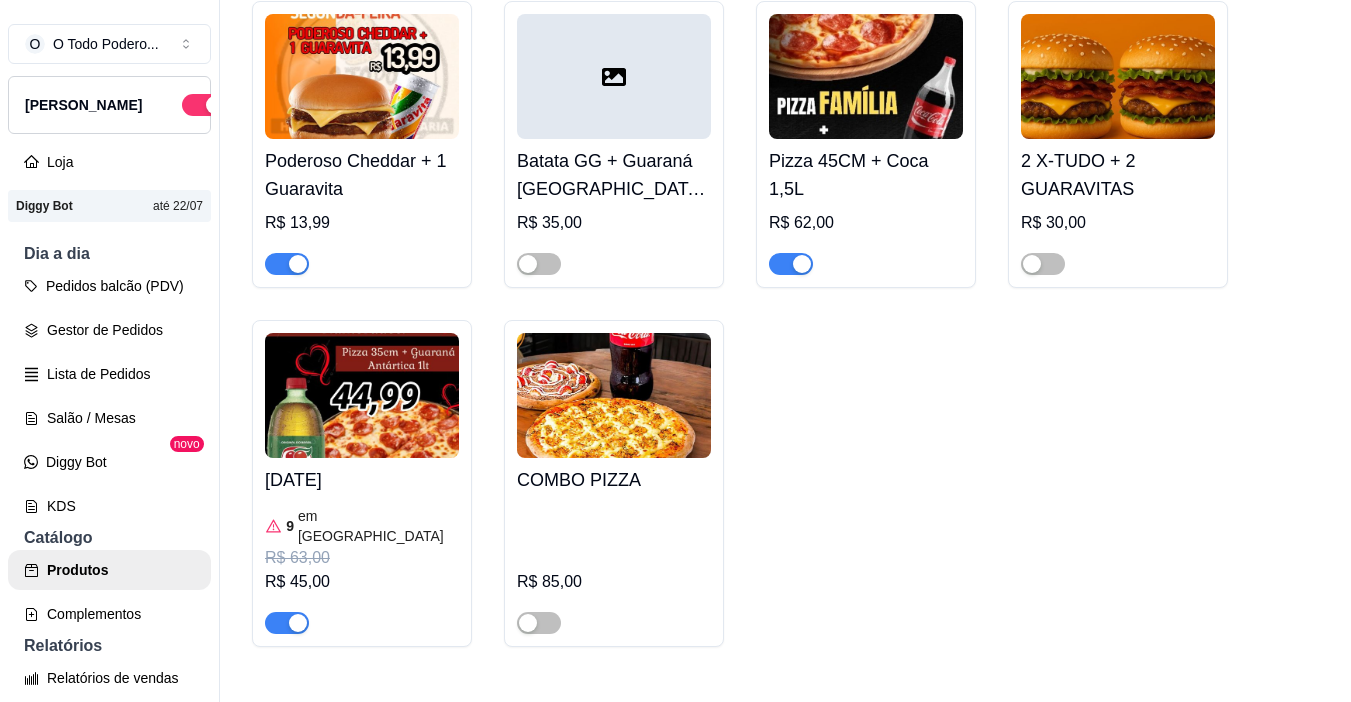 scroll, scrollTop: 400, scrollLeft: 0, axis: vertical 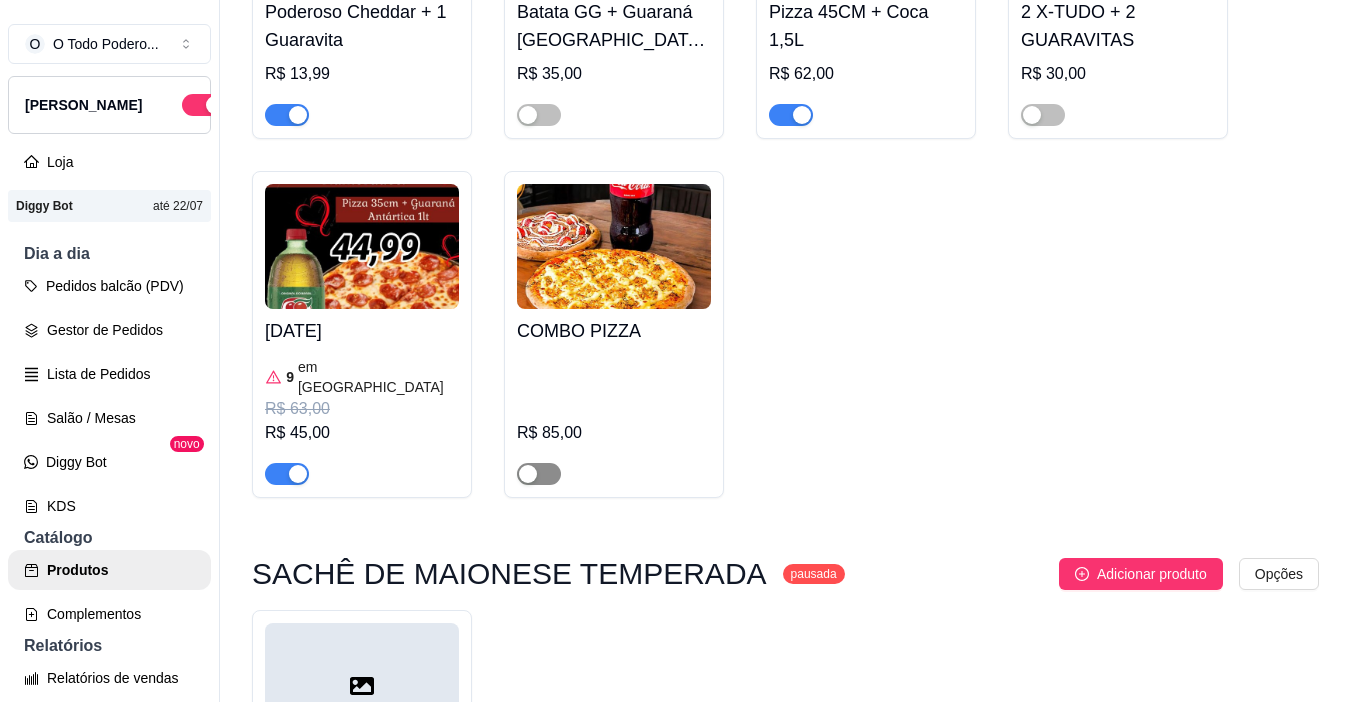 click at bounding box center [539, 474] 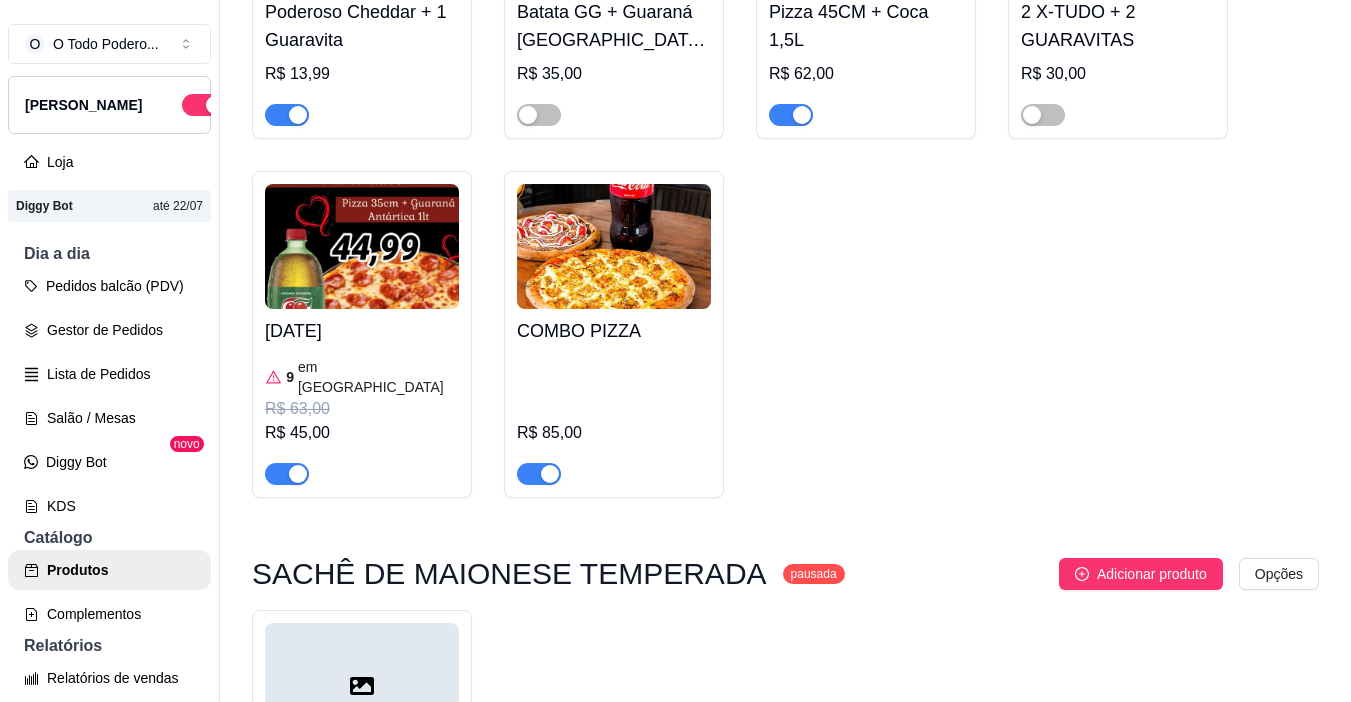 click at bounding box center (287, 474) 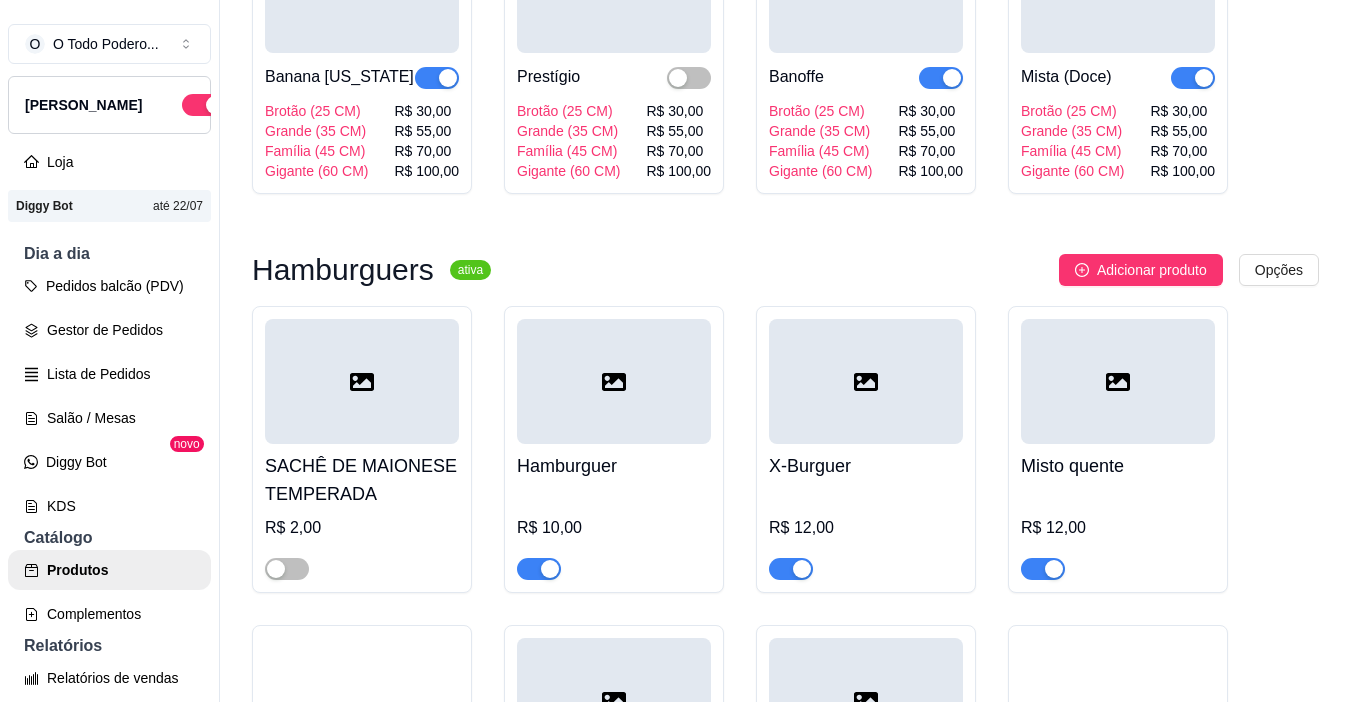 scroll, scrollTop: 3700, scrollLeft: 0, axis: vertical 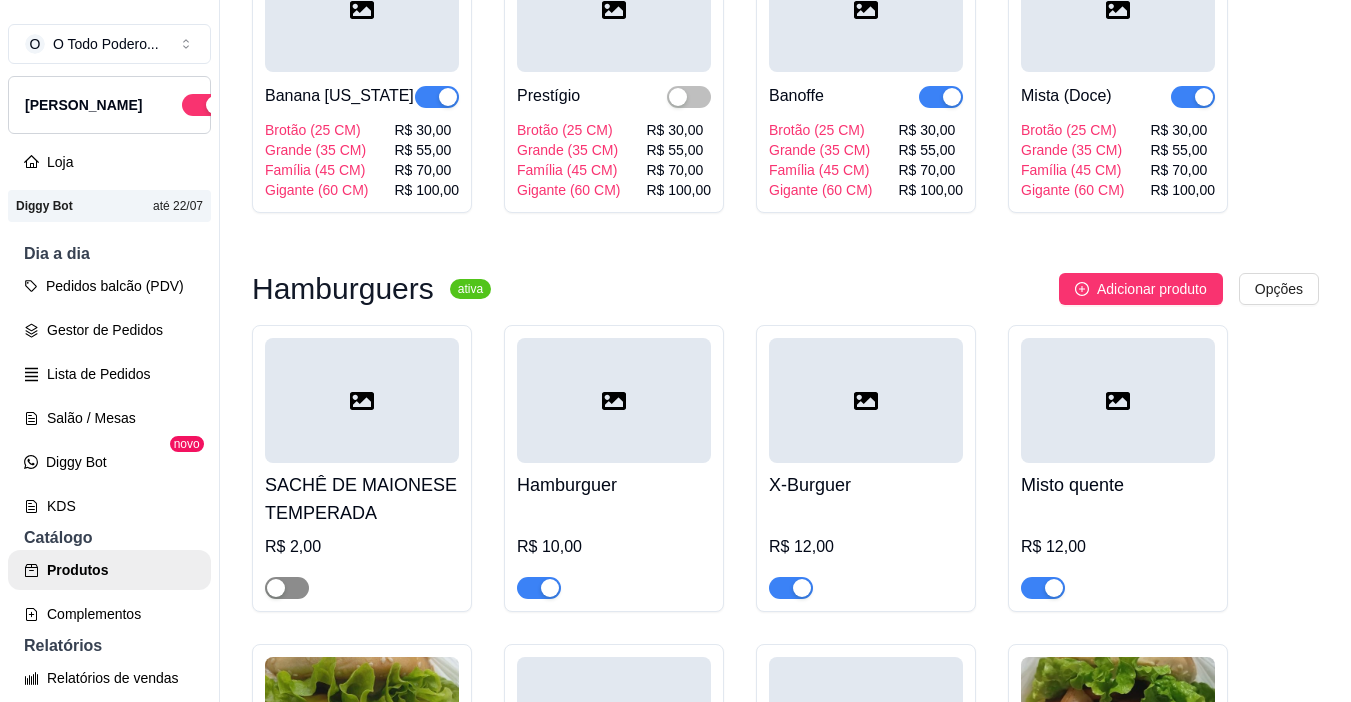 click at bounding box center [287, 588] 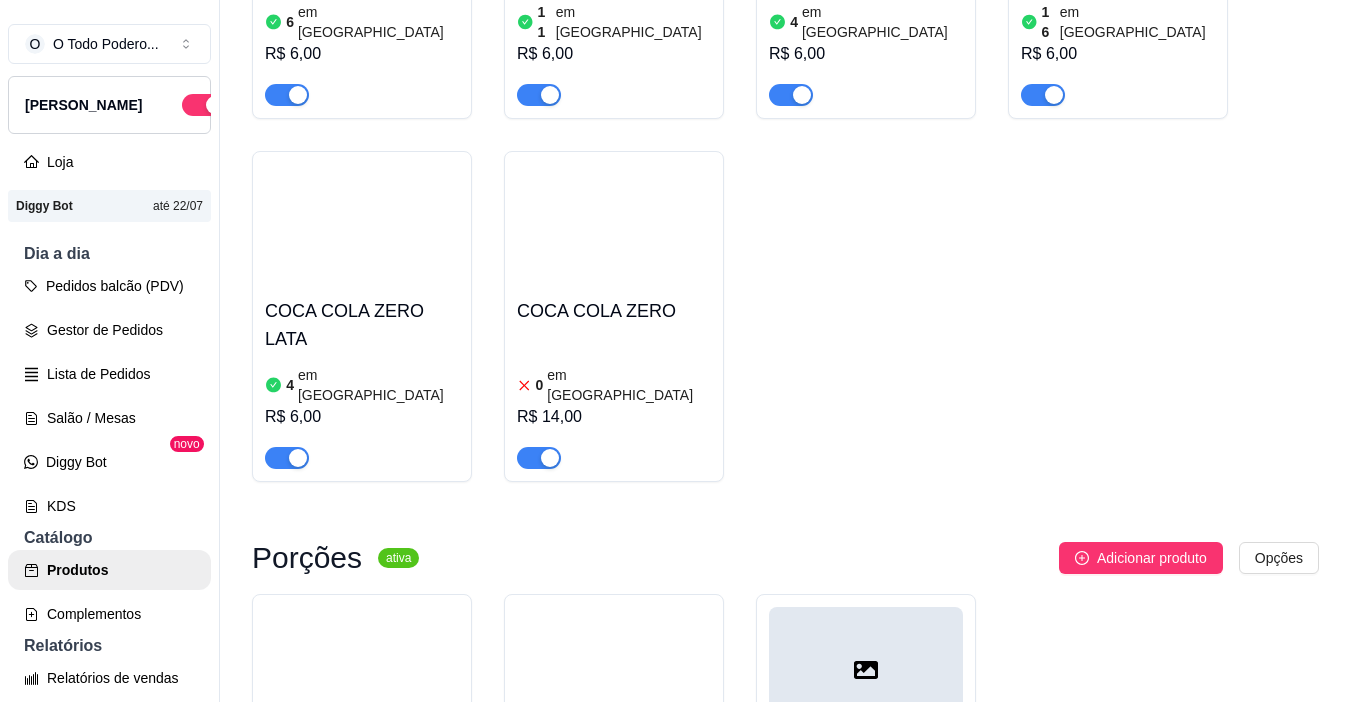 scroll, scrollTop: 7400, scrollLeft: 0, axis: vertical 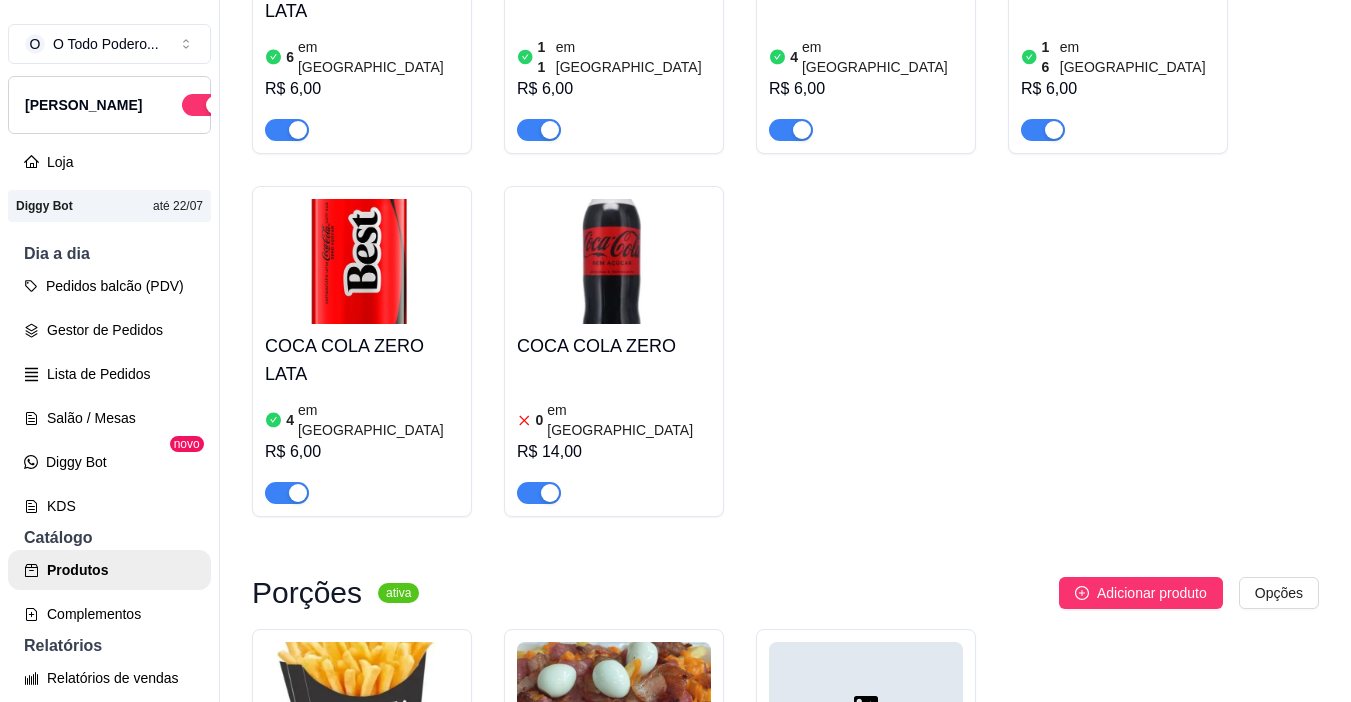 click at bounding box center (539, 493) 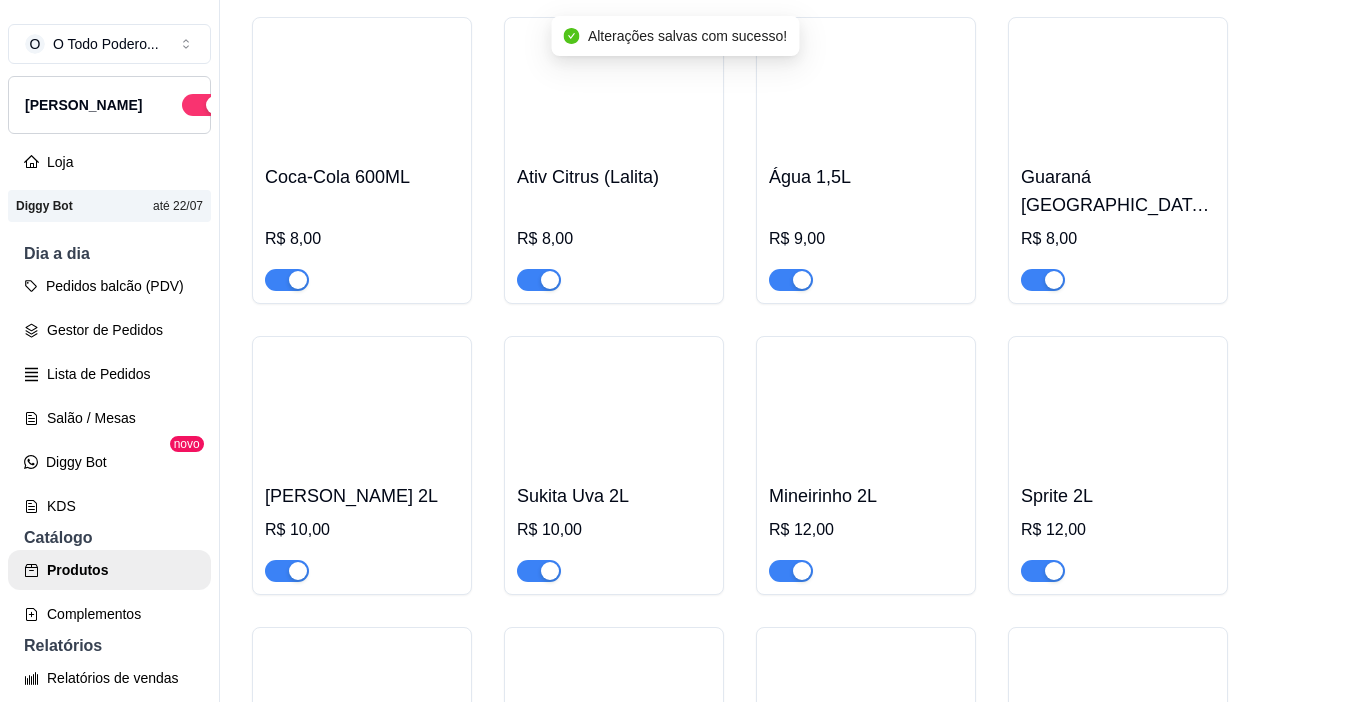scroll, scrollTop: 6300, scrollLeft: 0, axis: vertical 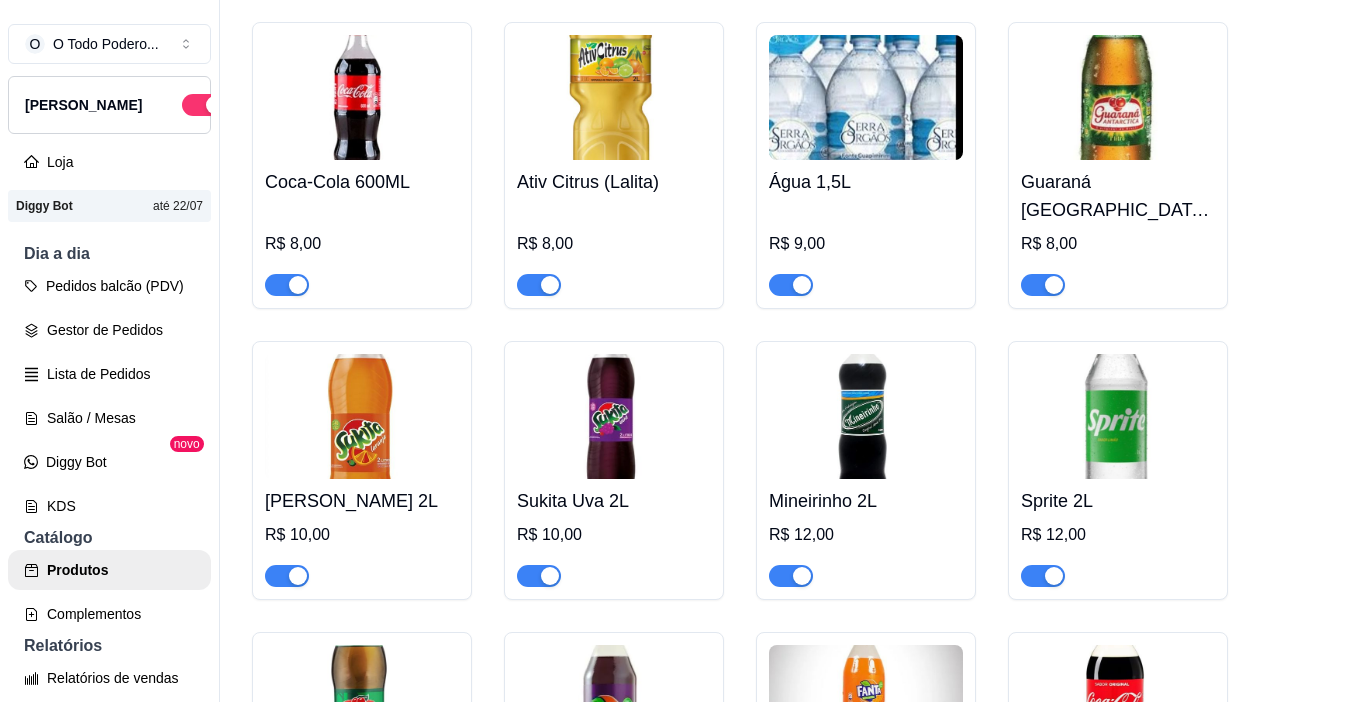 click at bounding box center [539, 576] 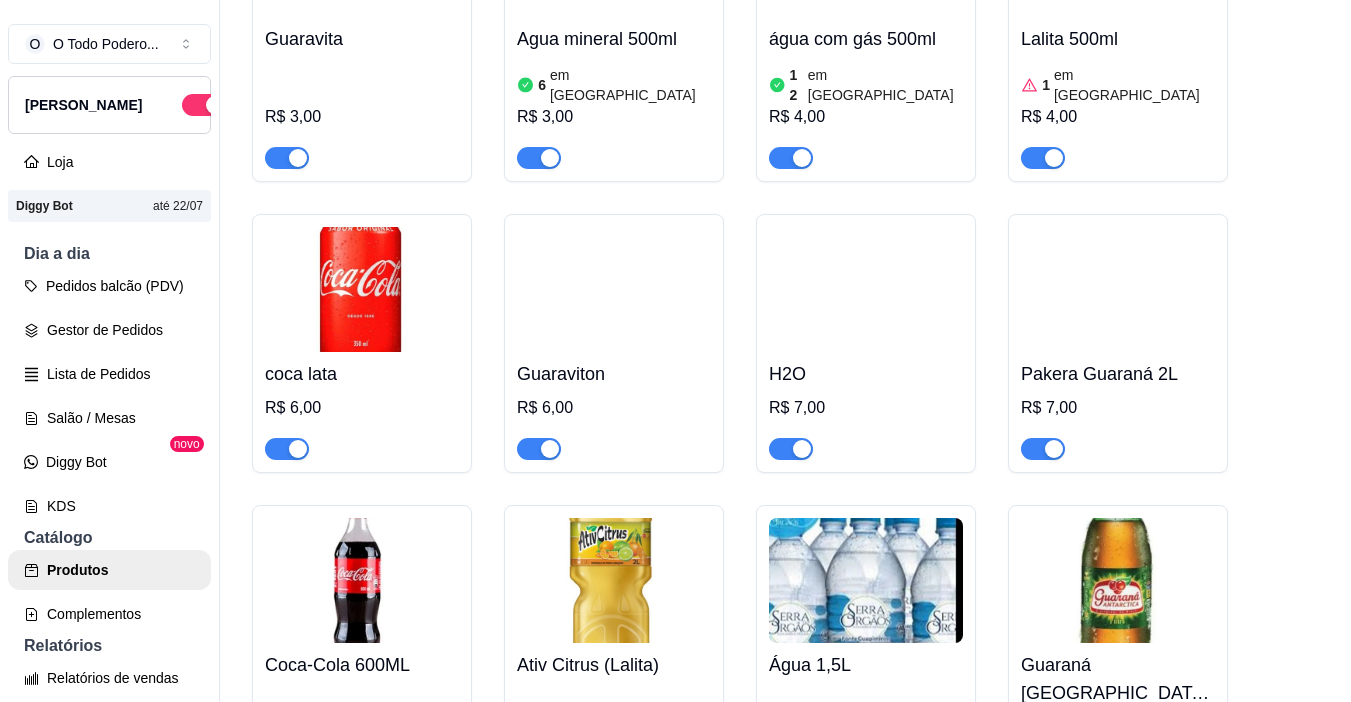 scroll, scrollTop: 5800, scrollLeft: 0, axis: vertical 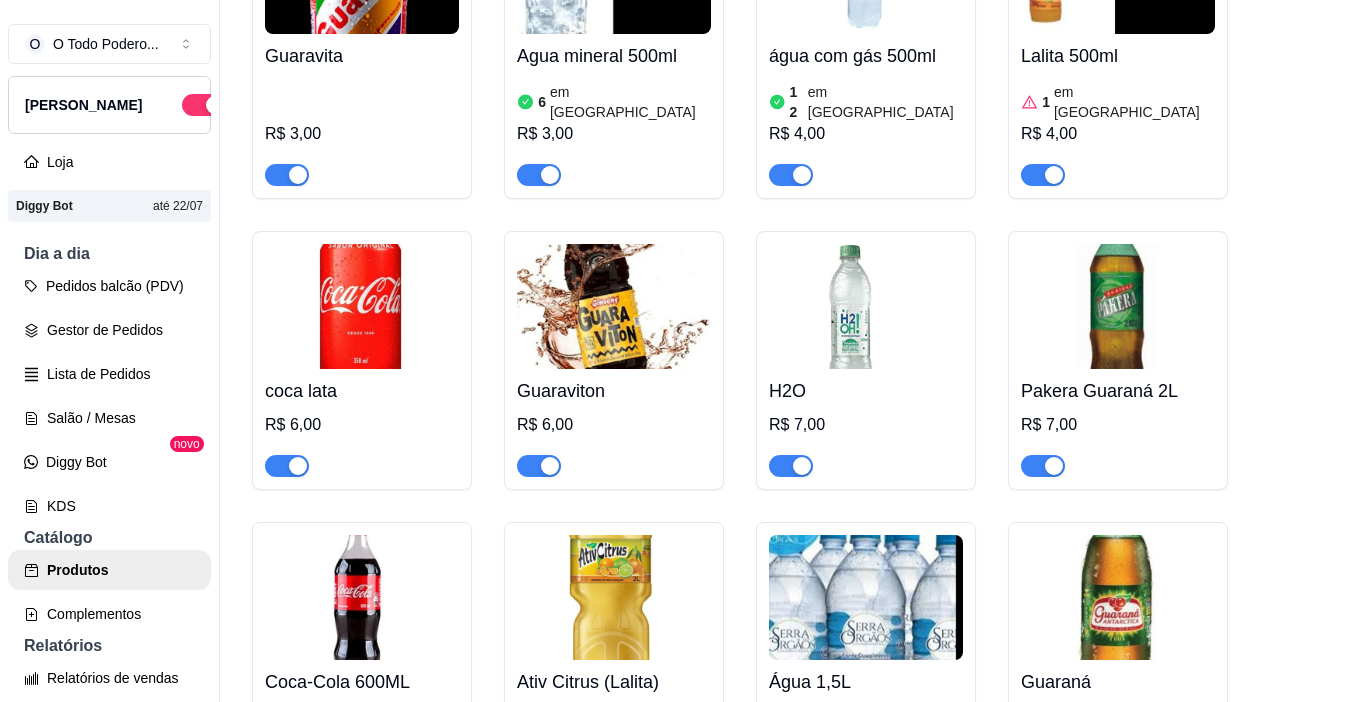click at bounding box center [1043, 466] 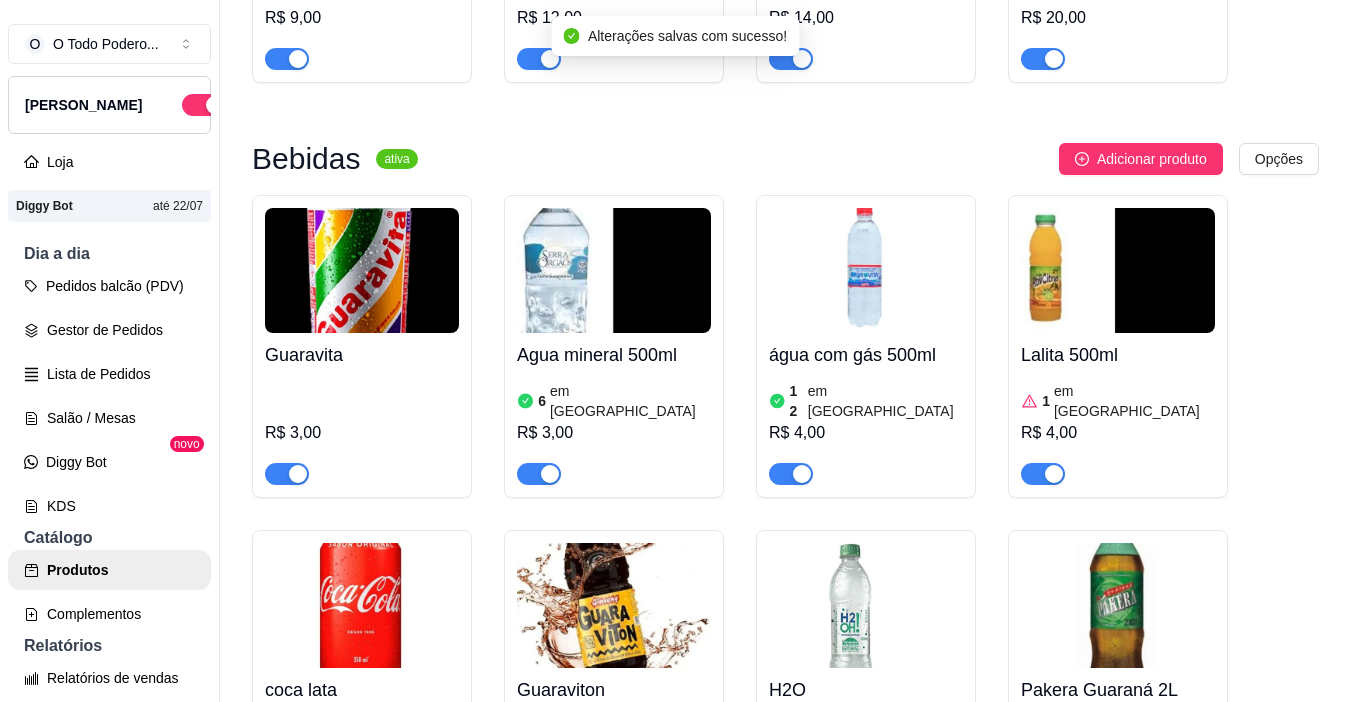 scroll, scrollTop: 5500, scrollLeft: 0, axis: vertical 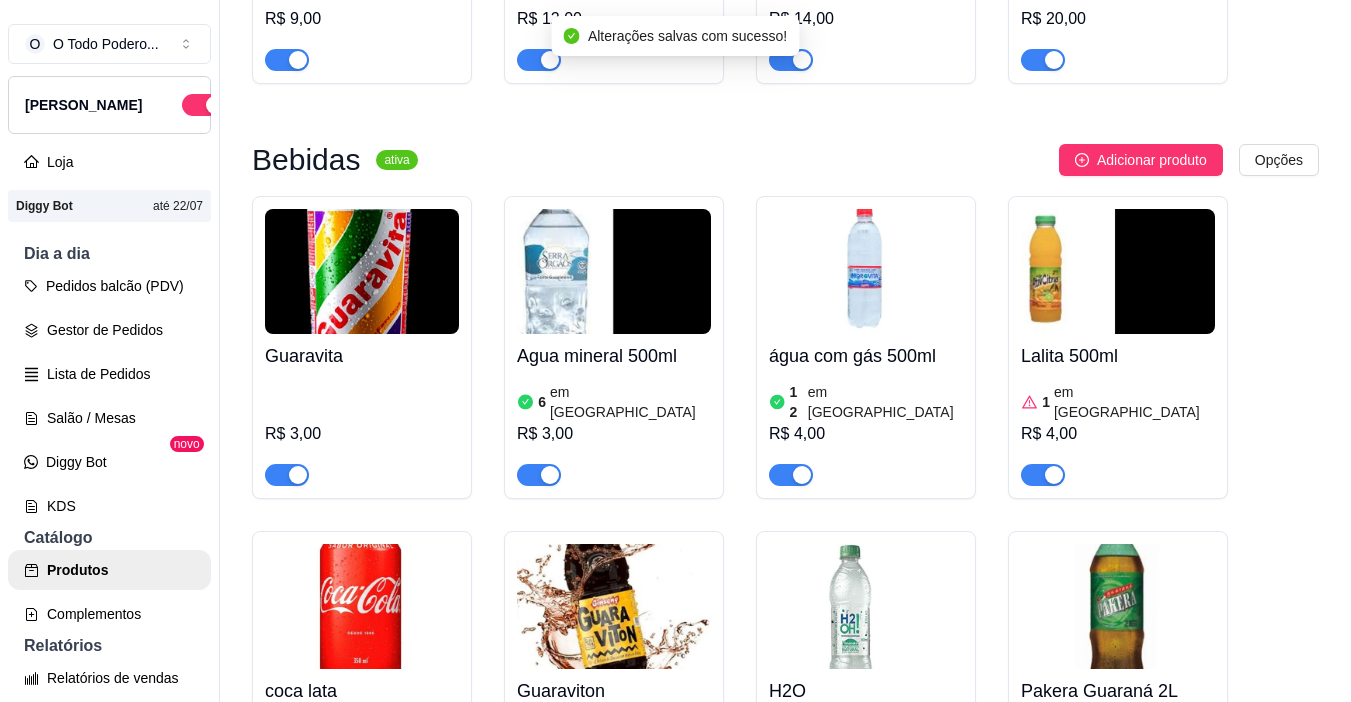 click at bounding box center (1118, 271) 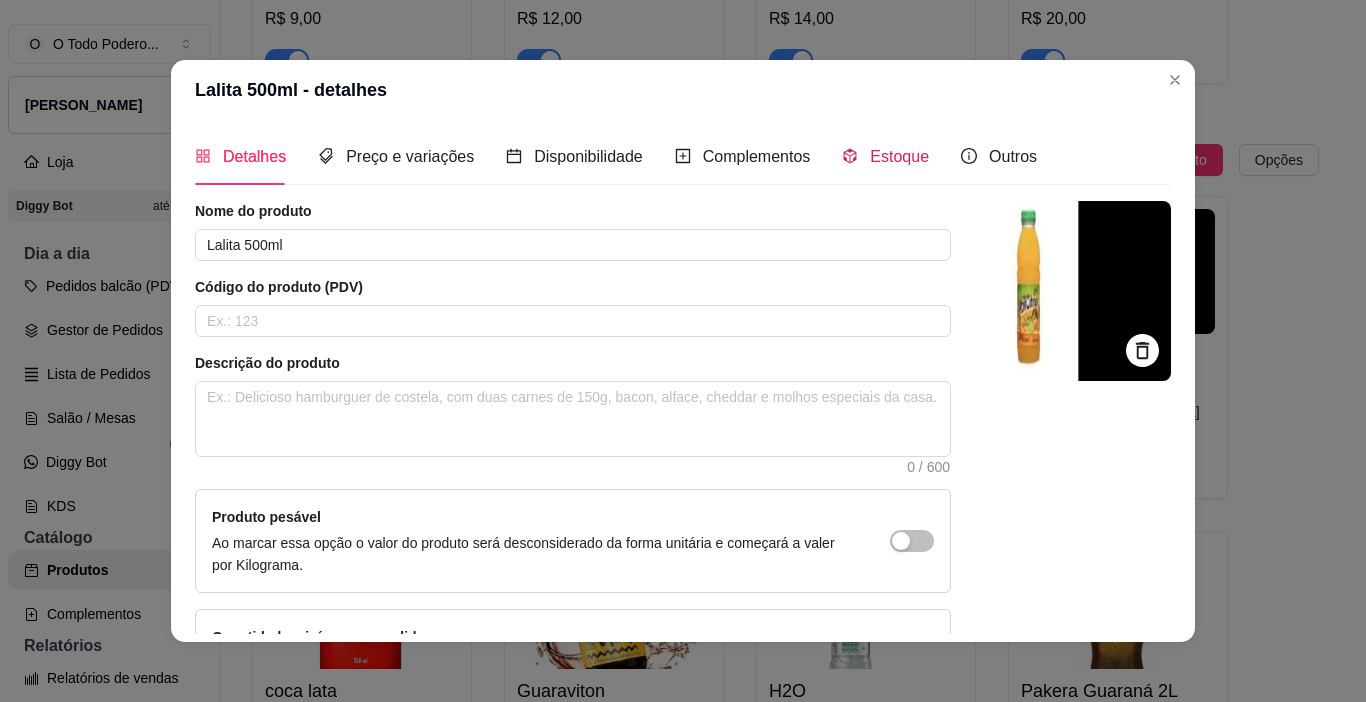 click on "Estoque" at bounding box center (899, 156) 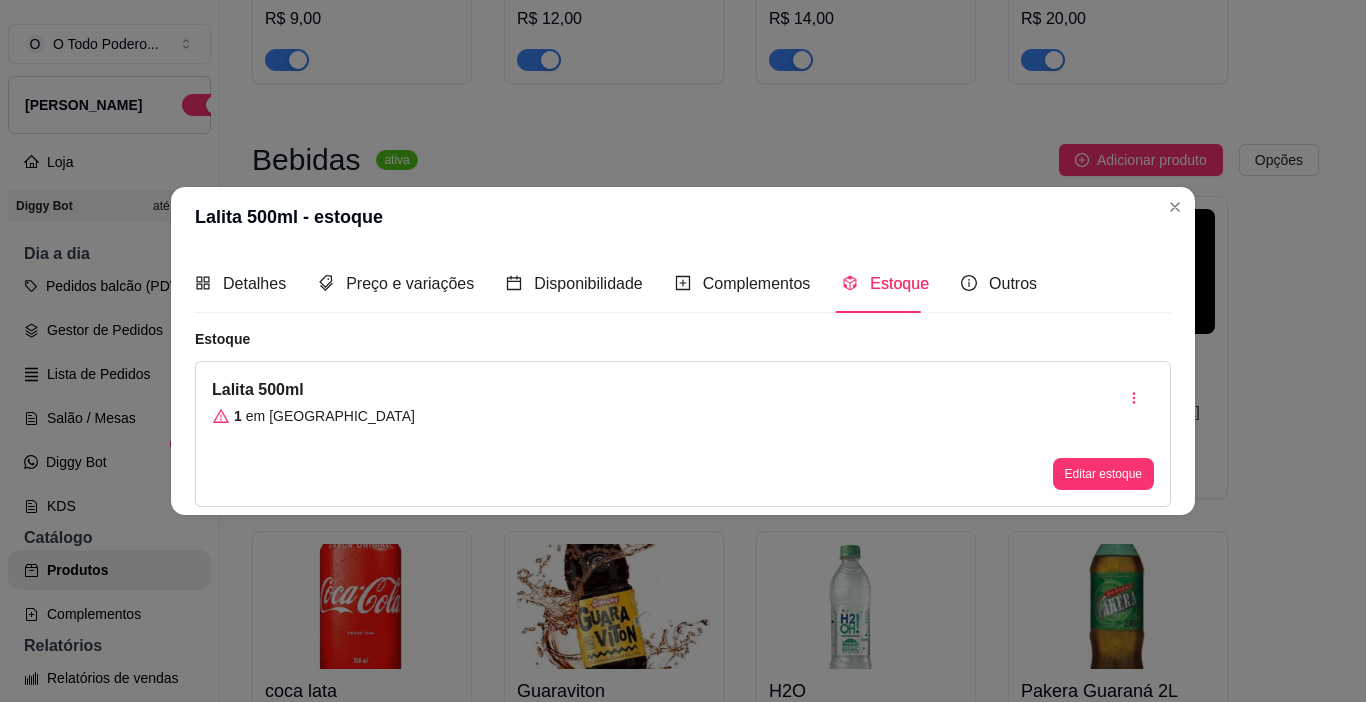 type 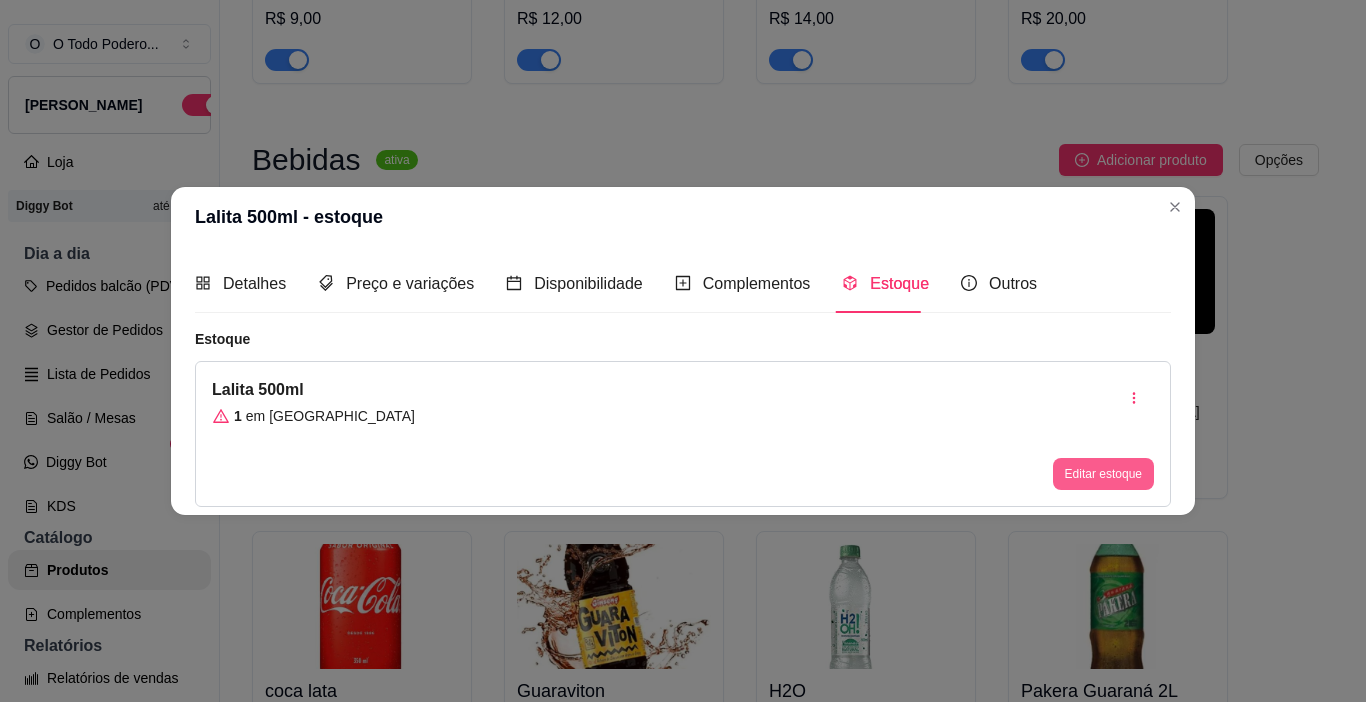 click on "Editar estoque" at bounding box center [1103, 474] 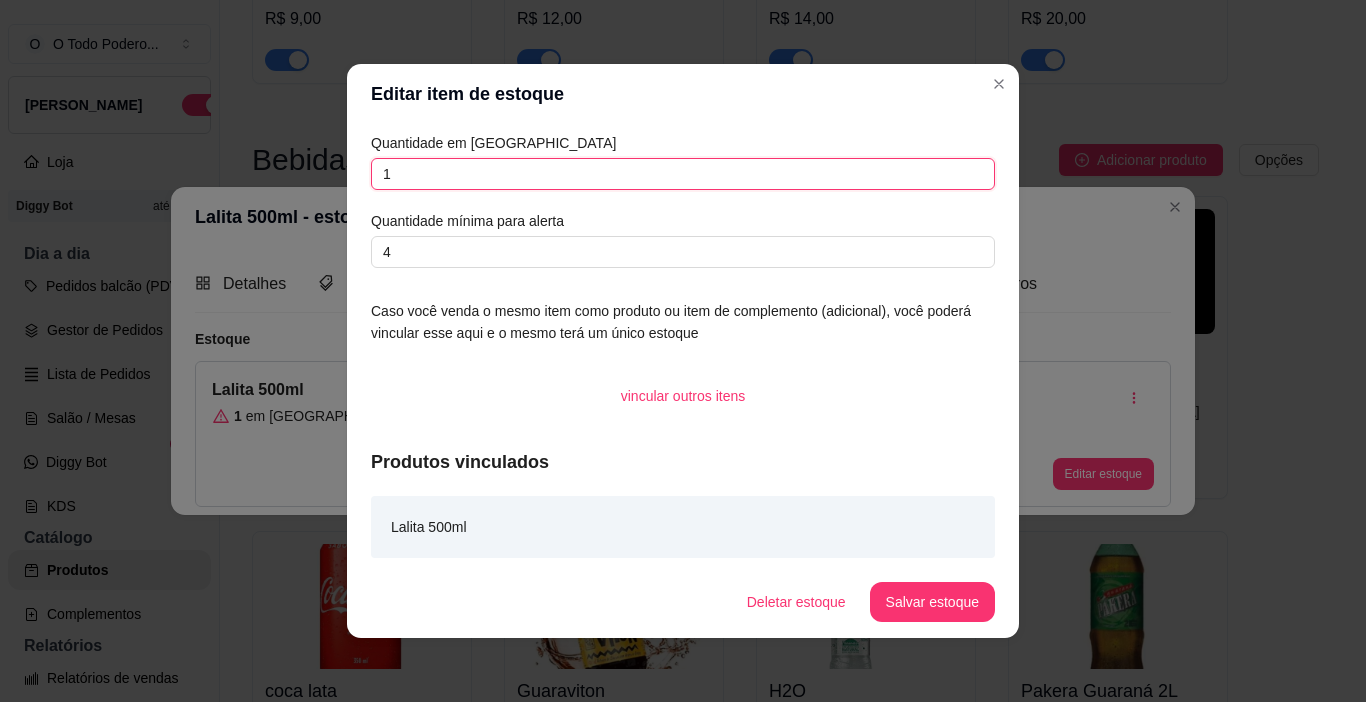 click on "1" at bounding box center (683, 174) 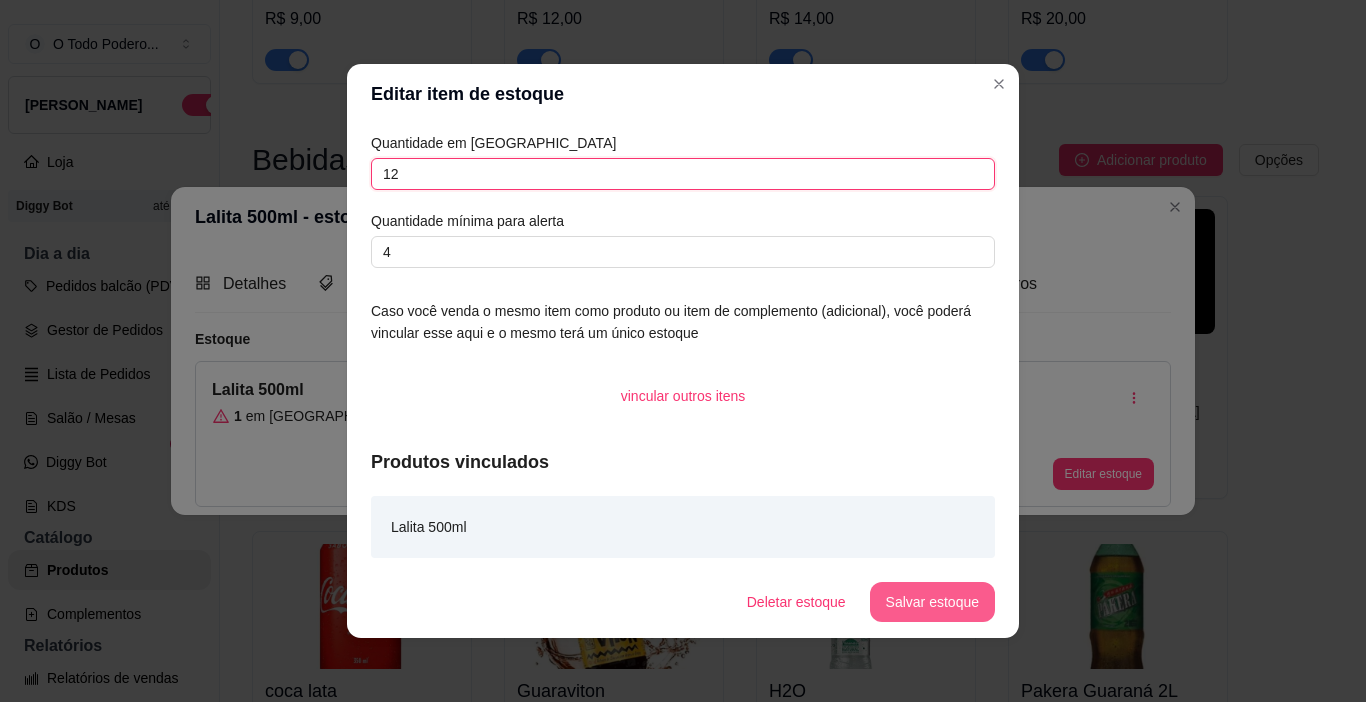 type on "12" 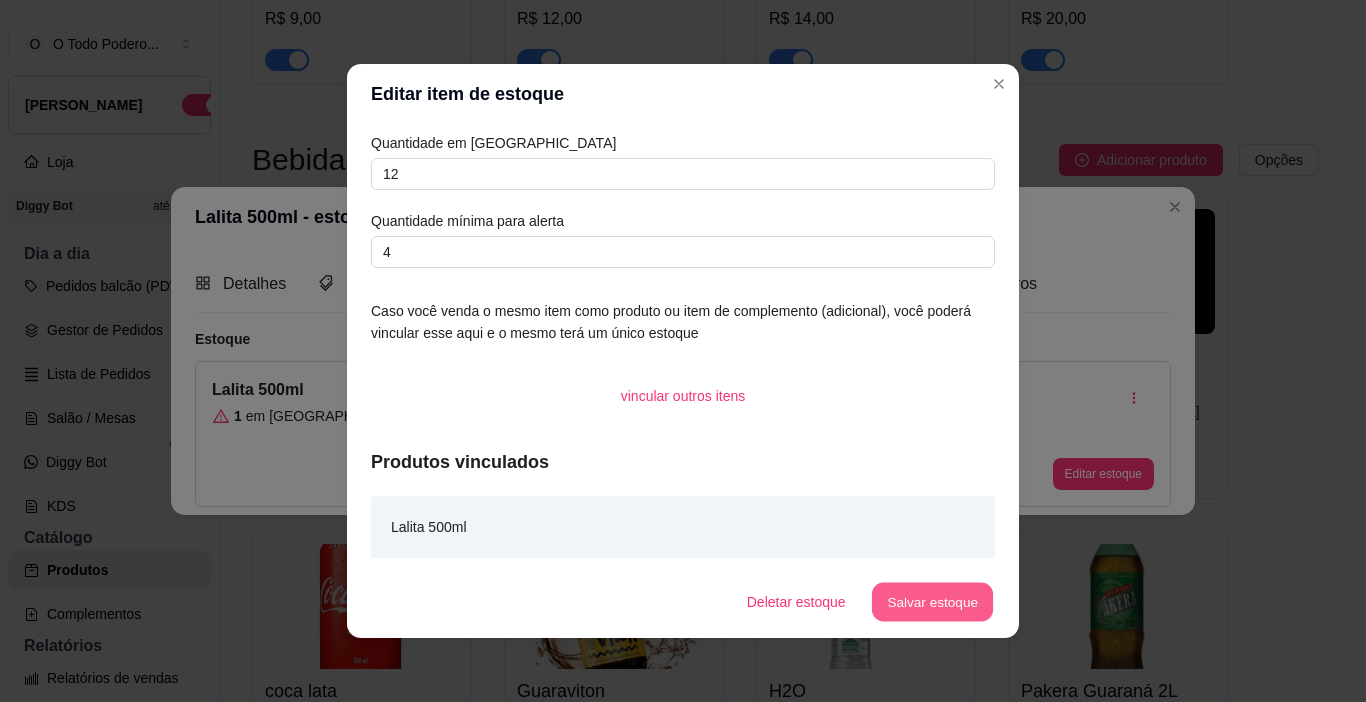 click on "Salvar estoque" at bounding box center [932, 602] 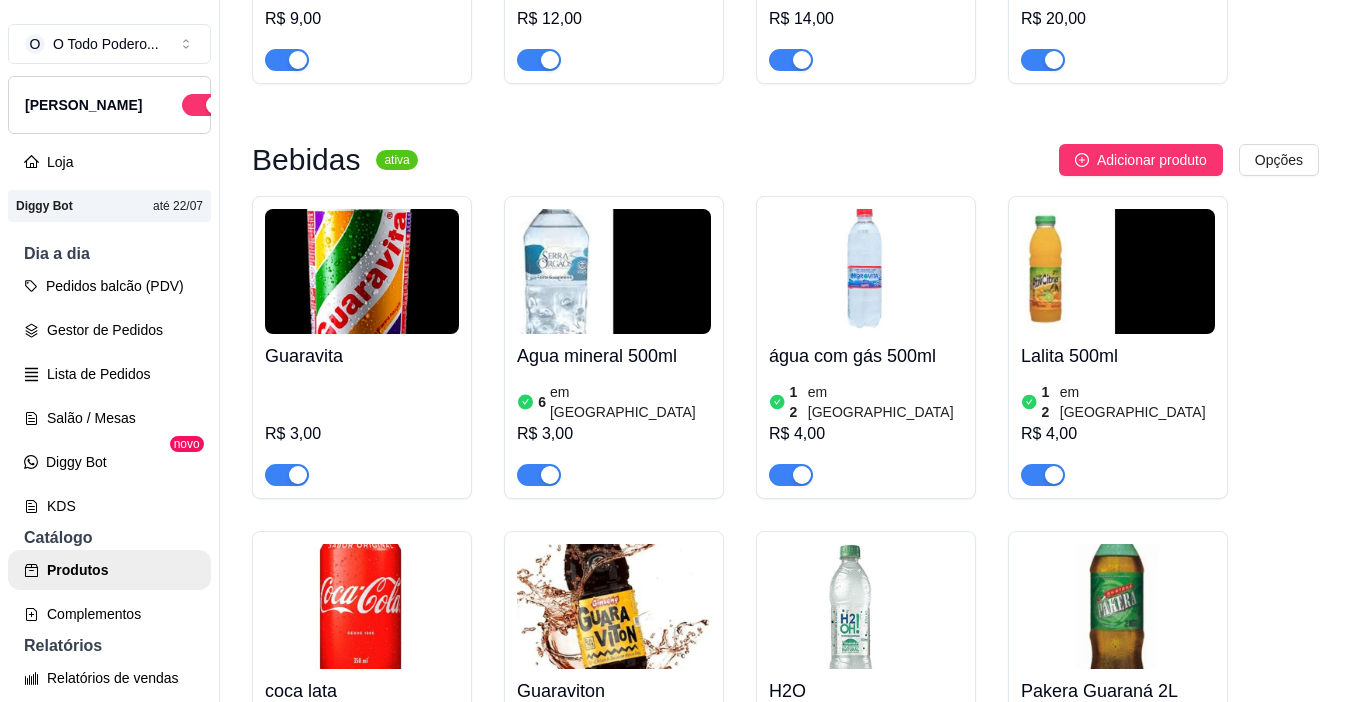 click on "Pedidos balcão (PDV) Gestor de Pedidos Lista de Pedidos Salão / Mesas Diggy Bot novo KDS" at bounding box center [109, 396] 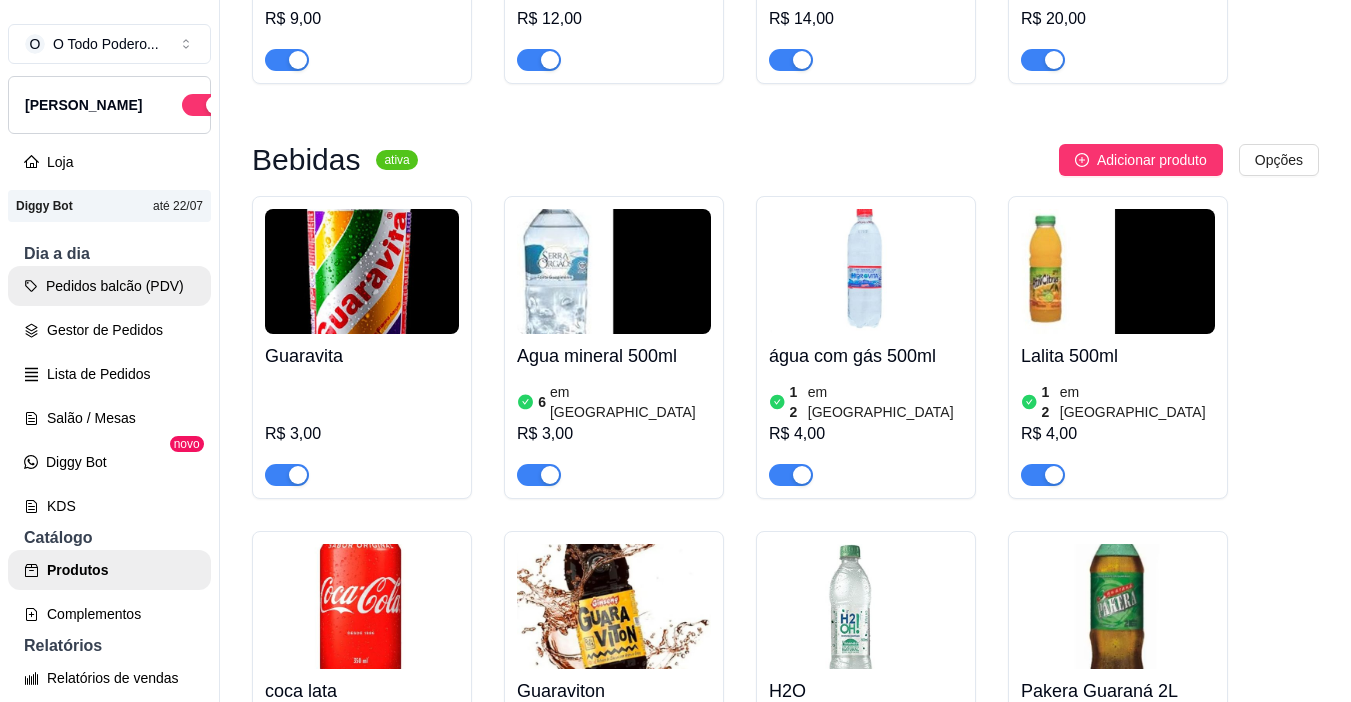 click on "Pedidos balcão (PDV)" at bounding box center [109, 286] 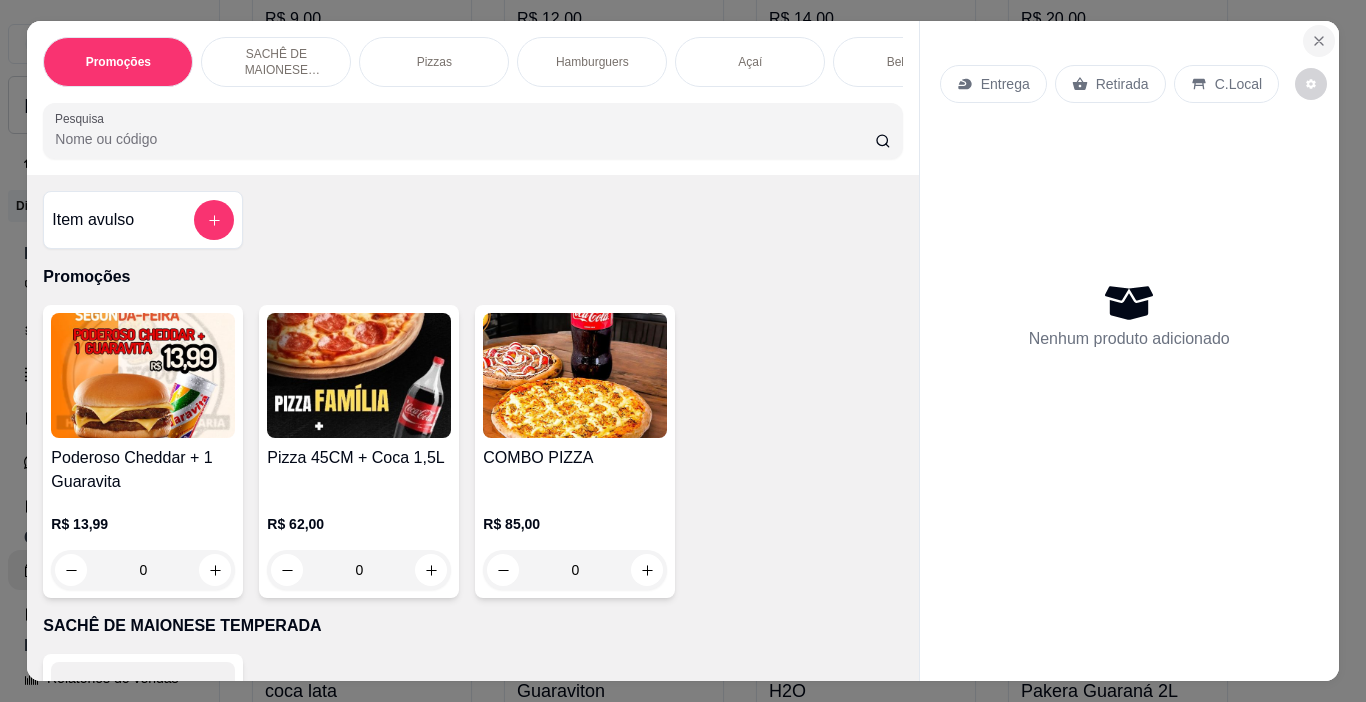 click 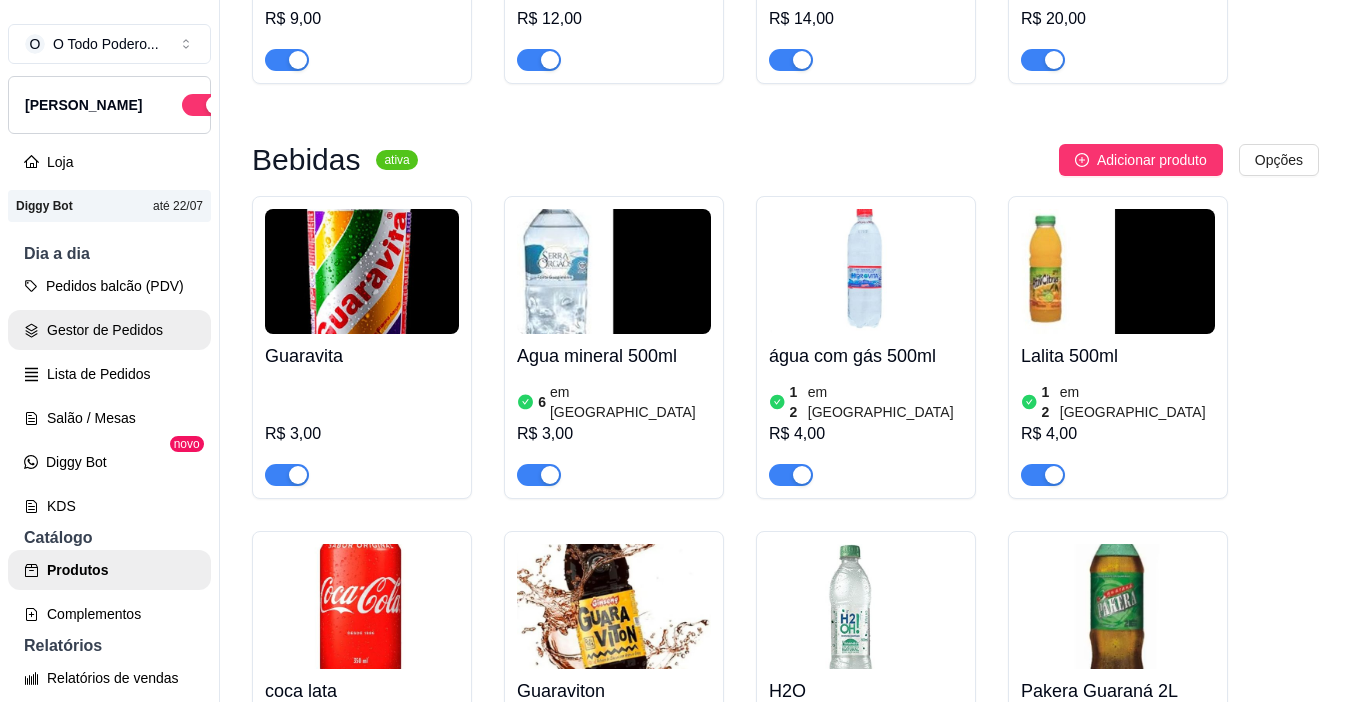 click on "Gestor de Pedidos" at bounding box center (109, 330) 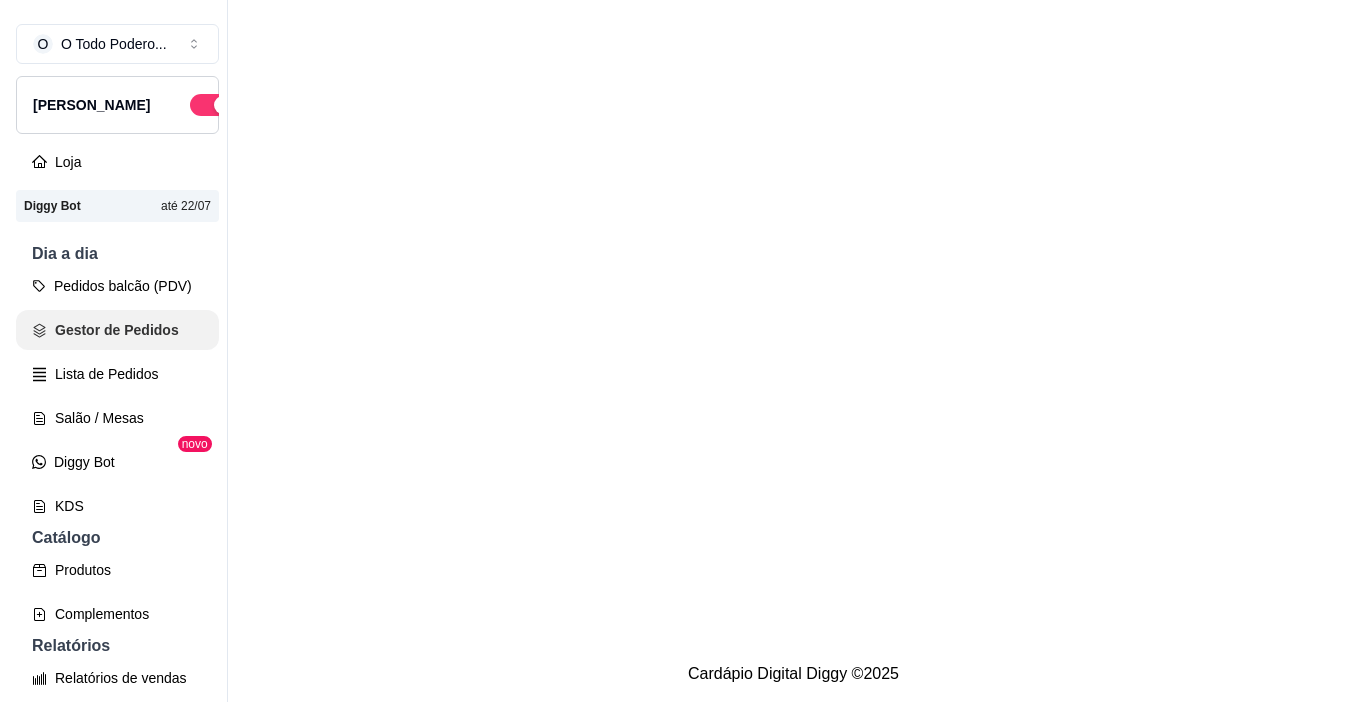 scroll, scrollTop: 0, scrollLeft: 0, axis: both 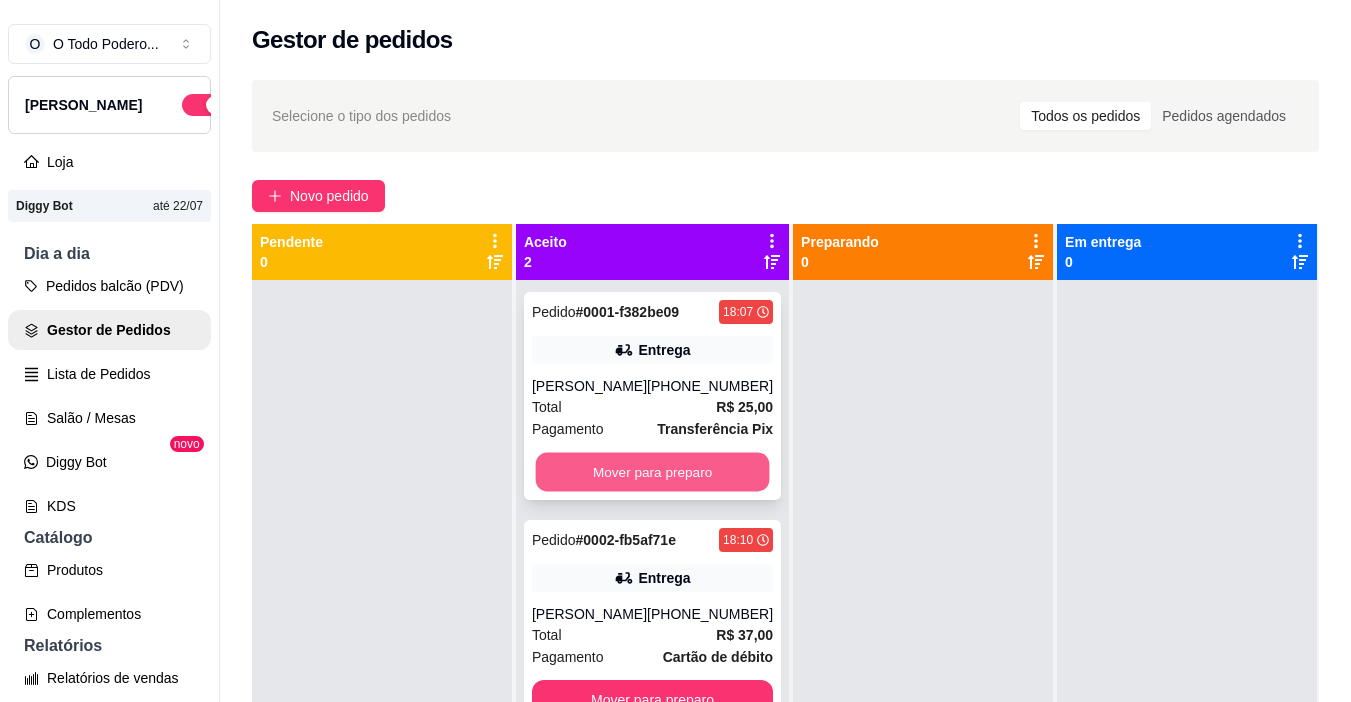 click on "Mover para preparo" at bounding box center [653, 472] 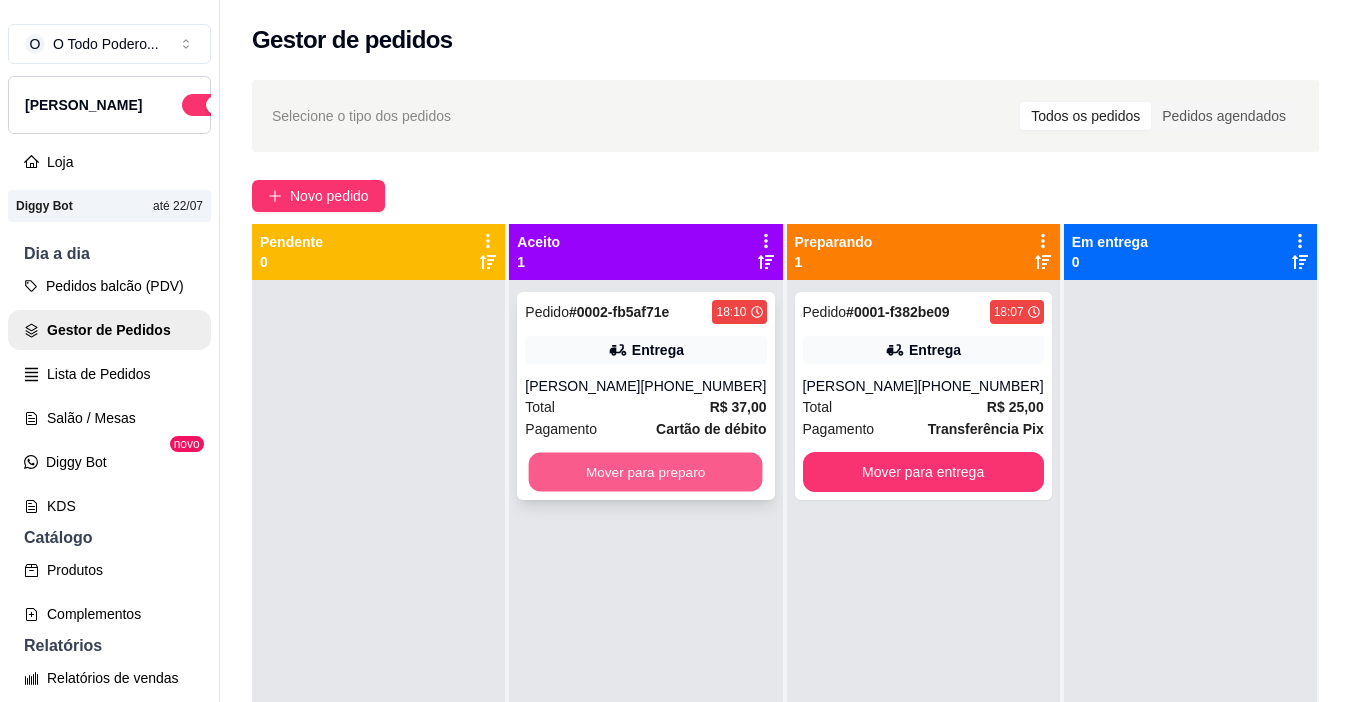 click on "Mover para preparo" at bounding box center [646, 472] 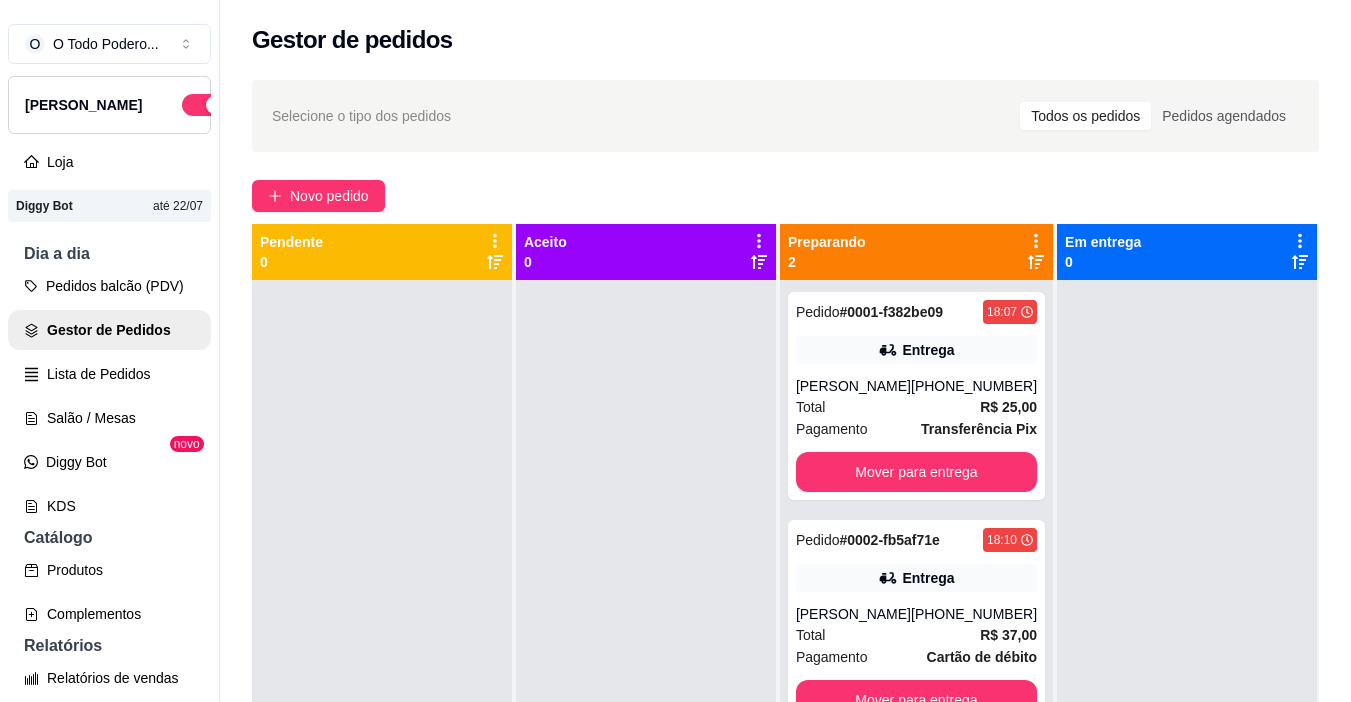 drag, startPoint x: 35, startPoint y: 228, endPoint x: 26, endPoint y: 221, distance: 11.401754 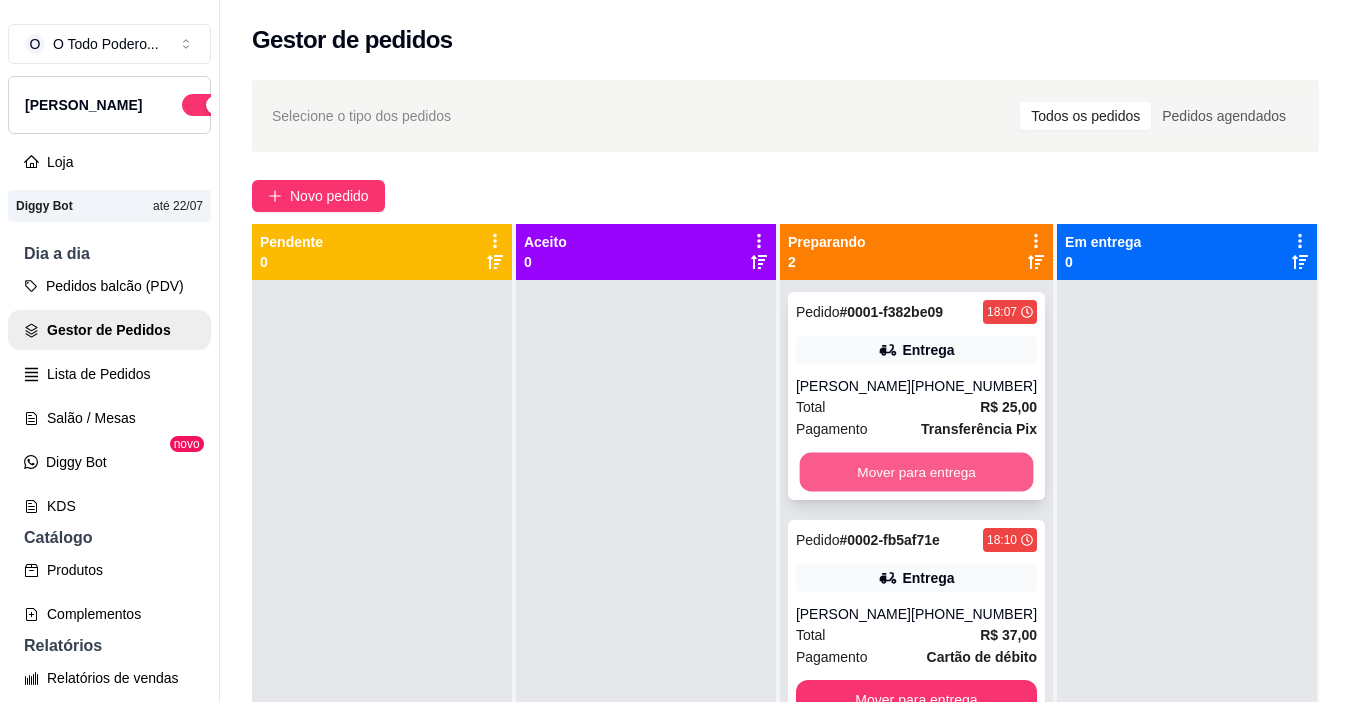 click on "Mover para entrega" at bounding box center (916, 472) 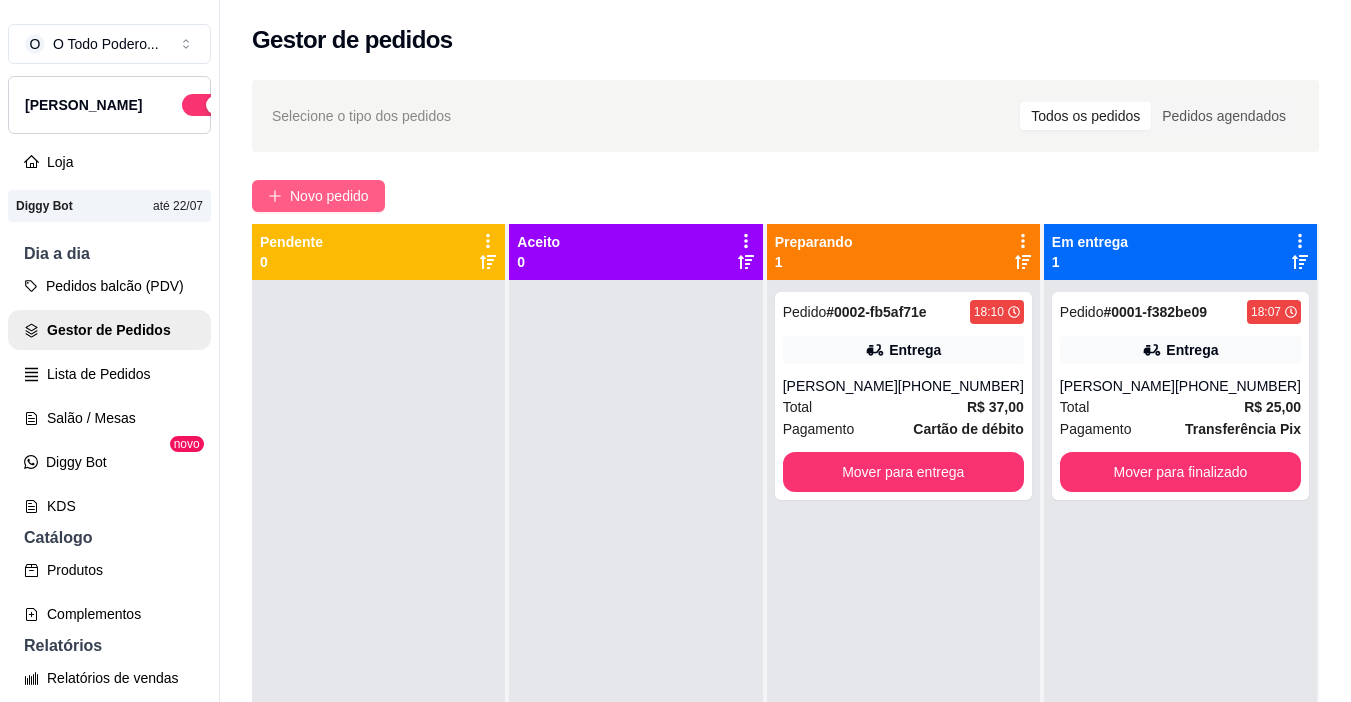 click on "Novo pedido" at bounding box center (329, 196) 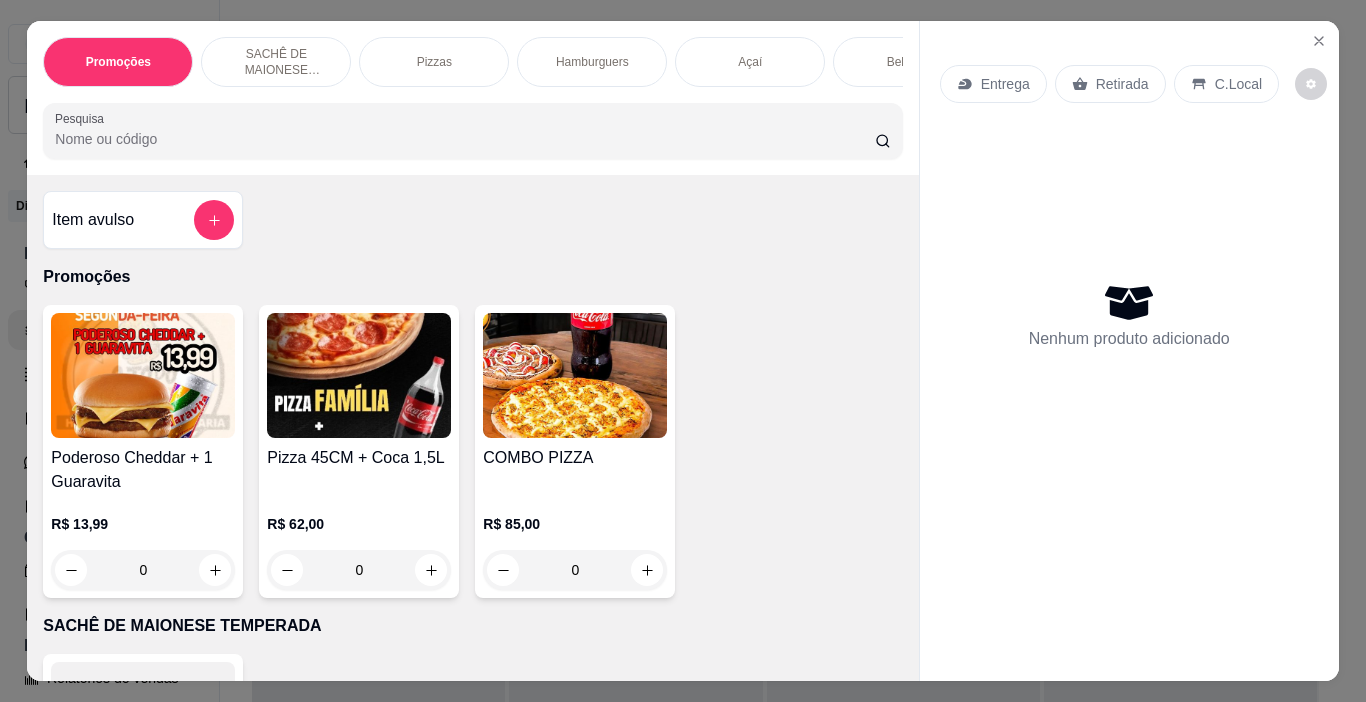 click on "Hamburguers" at bounding box center [592, 62] 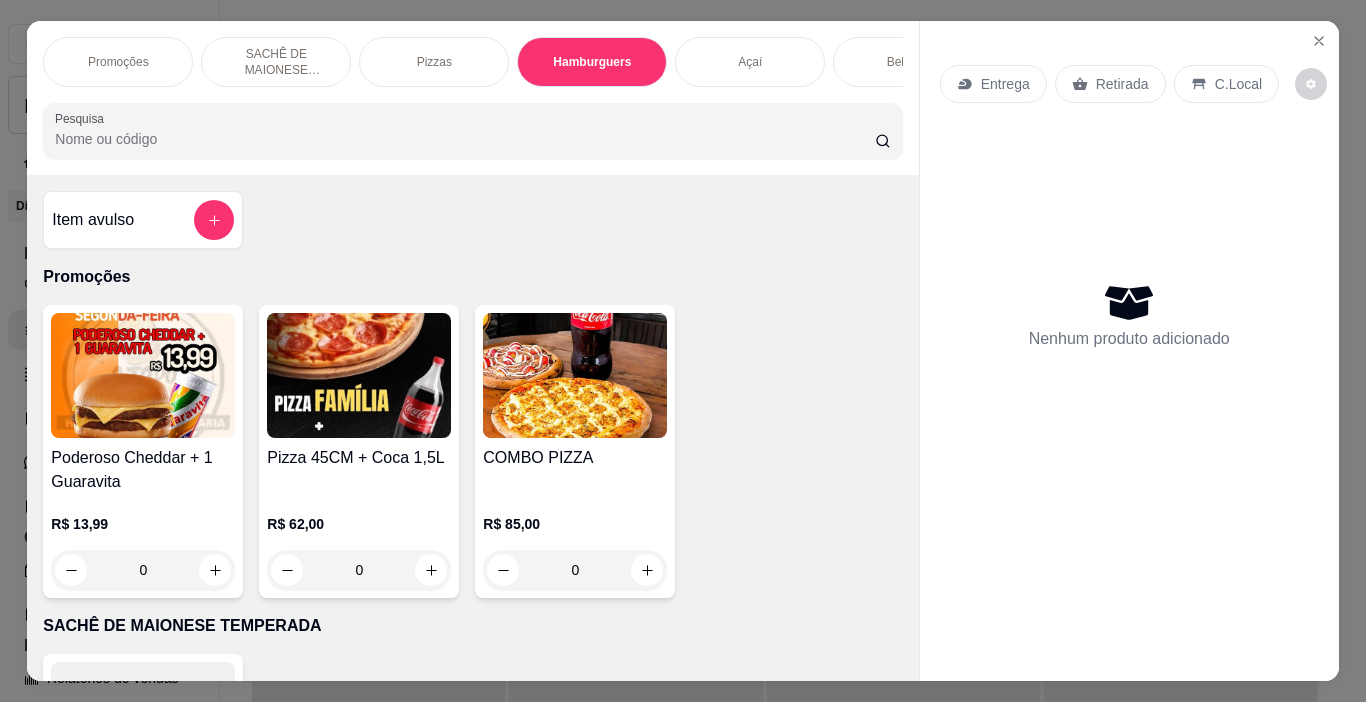scroll, scrollTop: 1374, scrollLeft: 0, axis: vertical 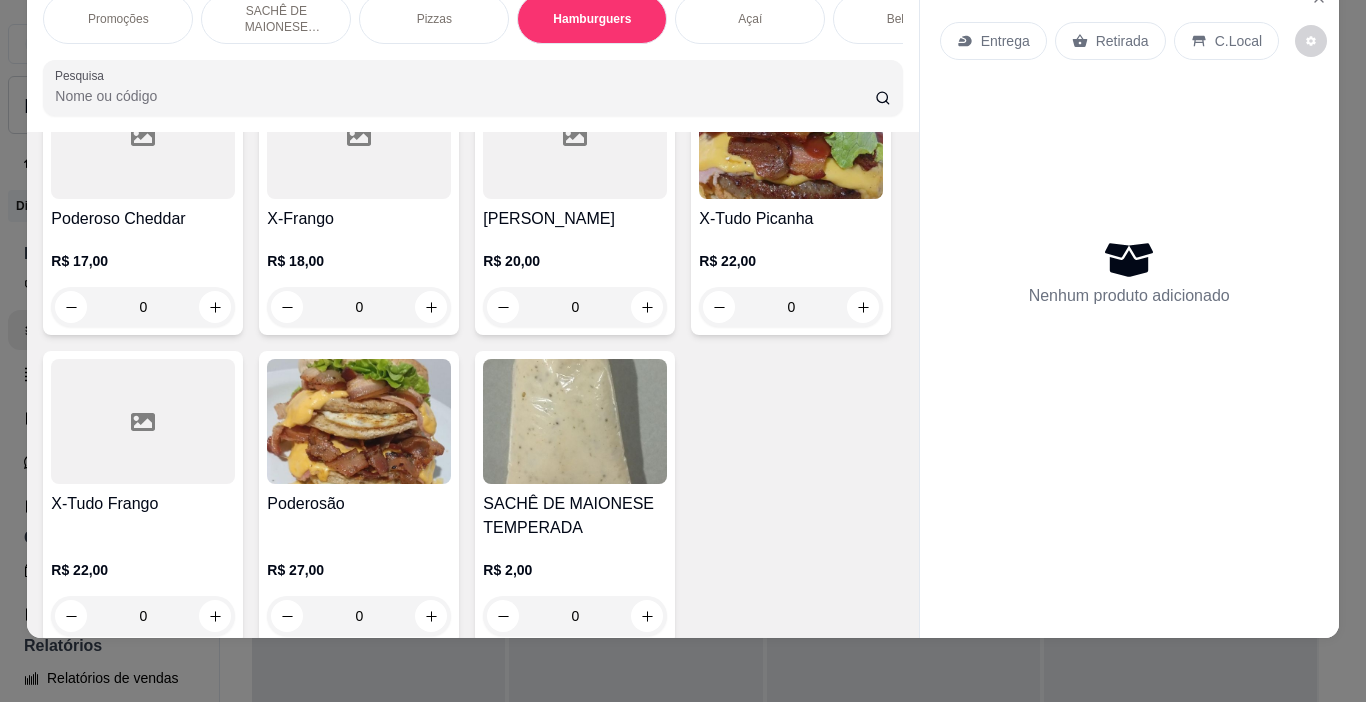 click on "0" at bounding box center (791, 22) 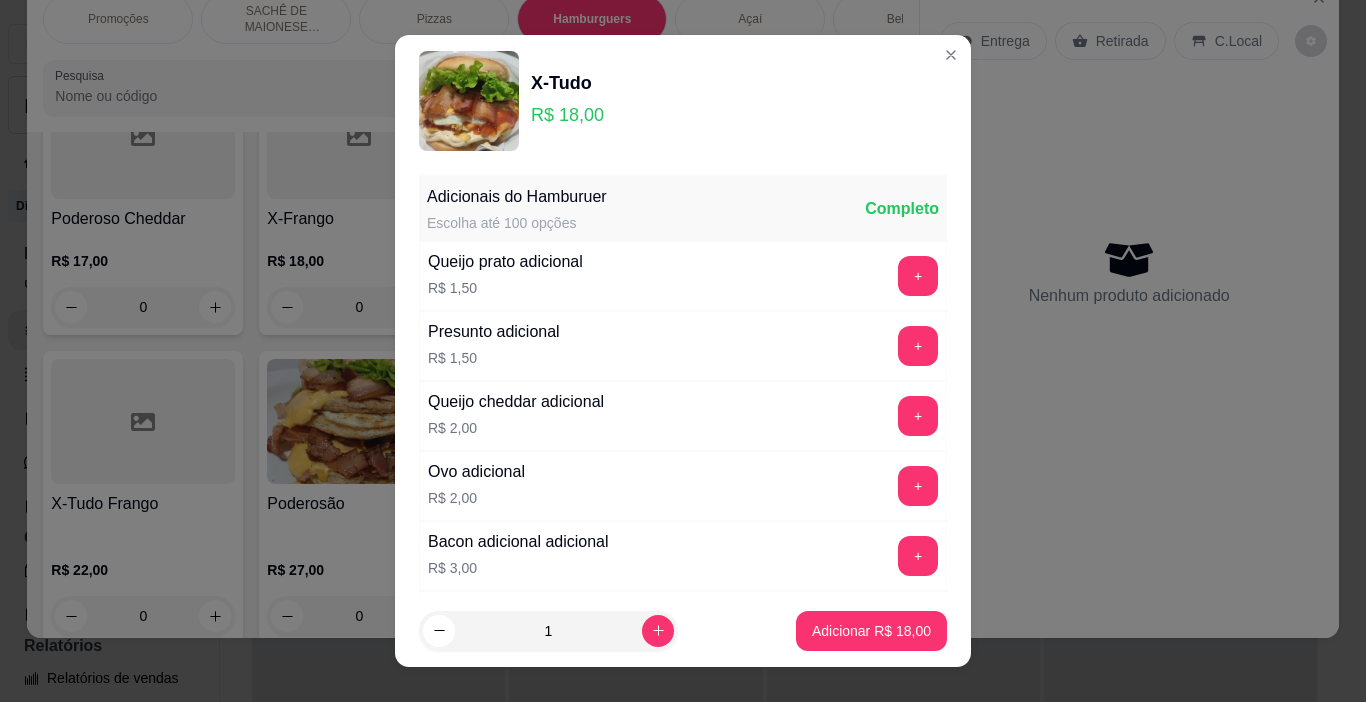 click on "1 Adicionar   R$ 18,00" at bounding box center (683, 631) 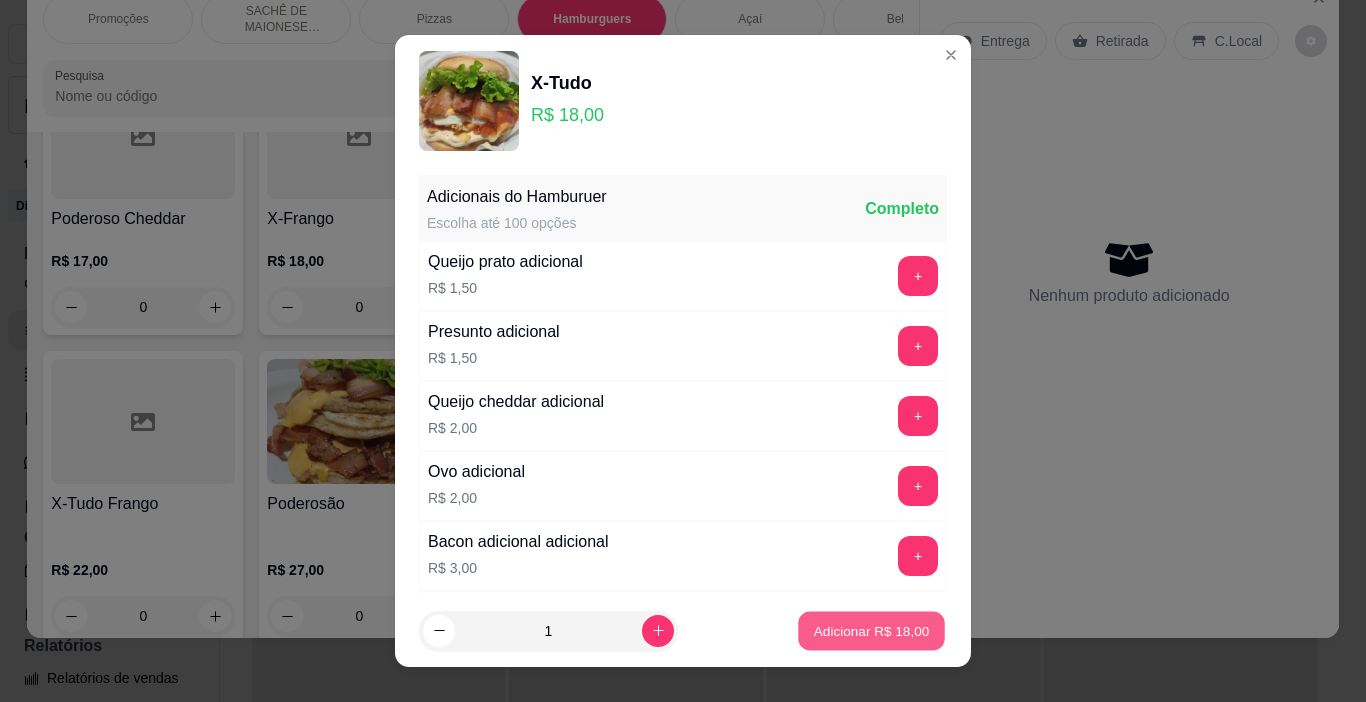 click on "Adicionar   R$ 18,00" at bounding box center (872, 630) 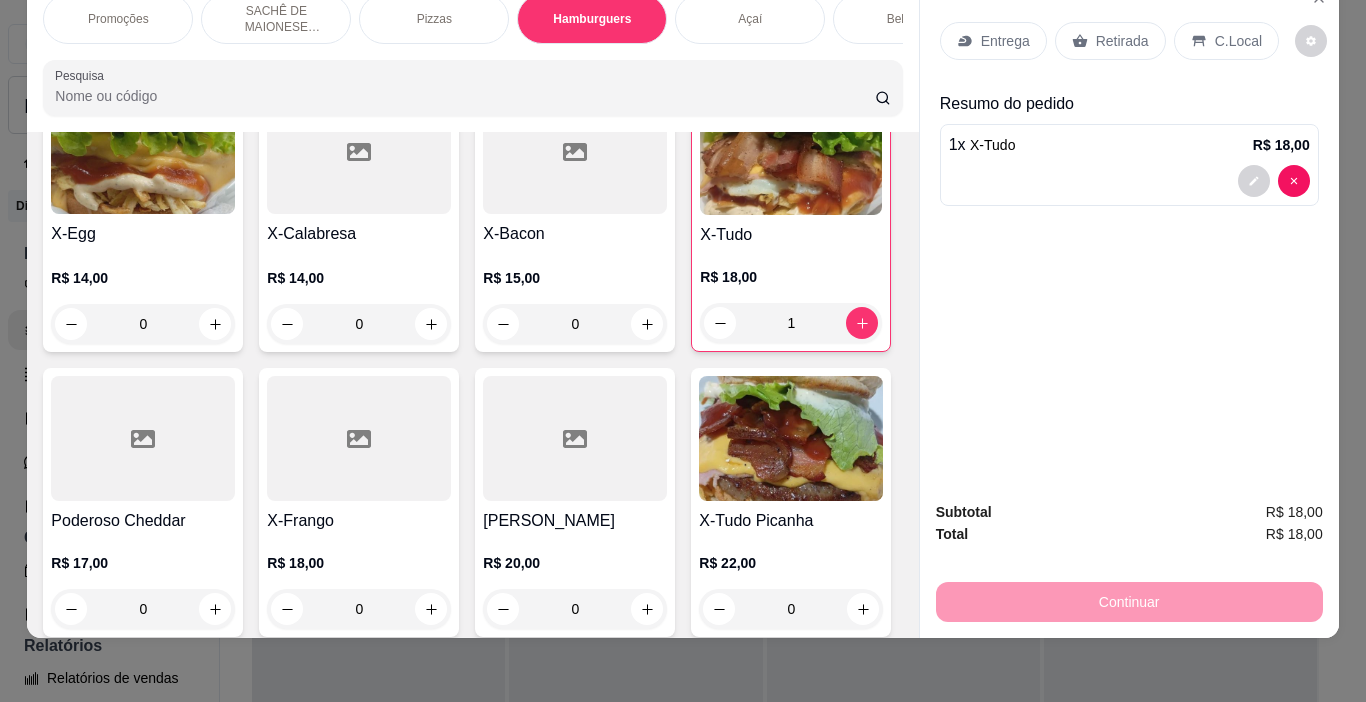 scroll, scrollTop: 1674, scrollLeft: 0, axis: vertical 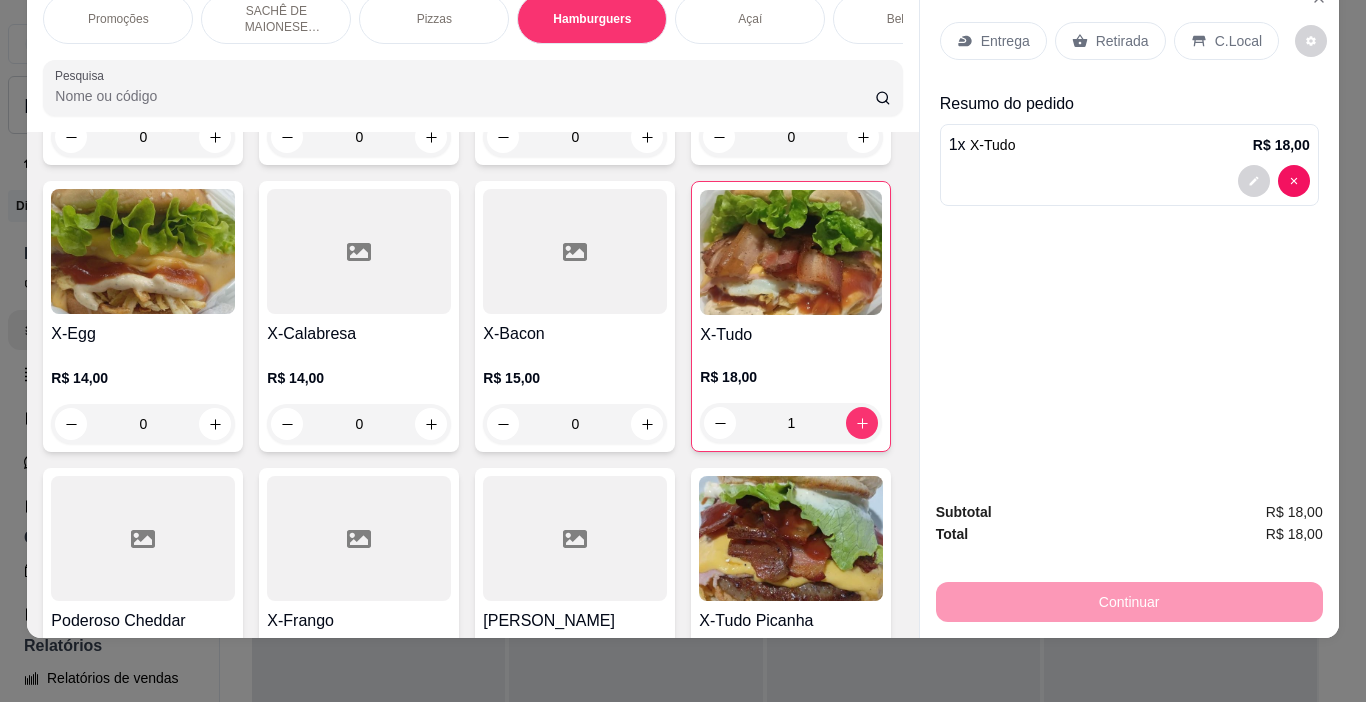click on "0" at bounding box center (143, 424) 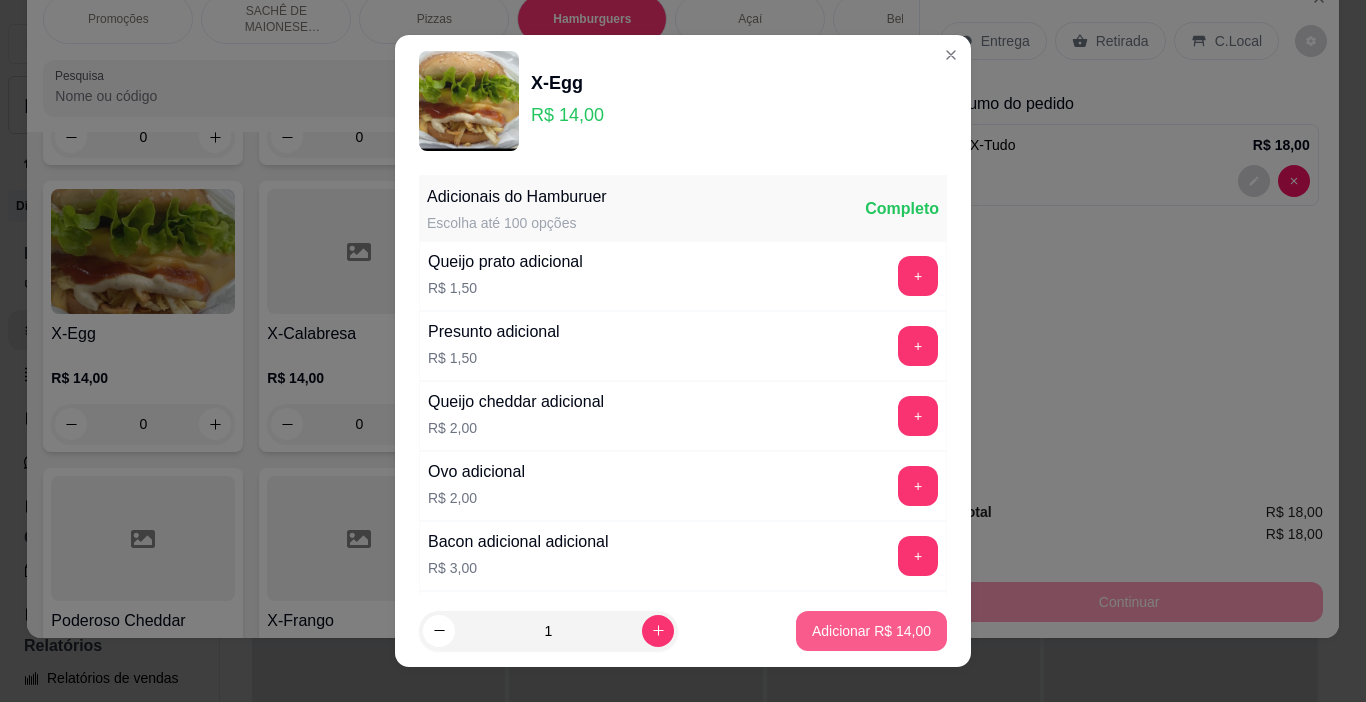 click on "Adicionar   R$ 14,00" at bounding box center (871, 631) 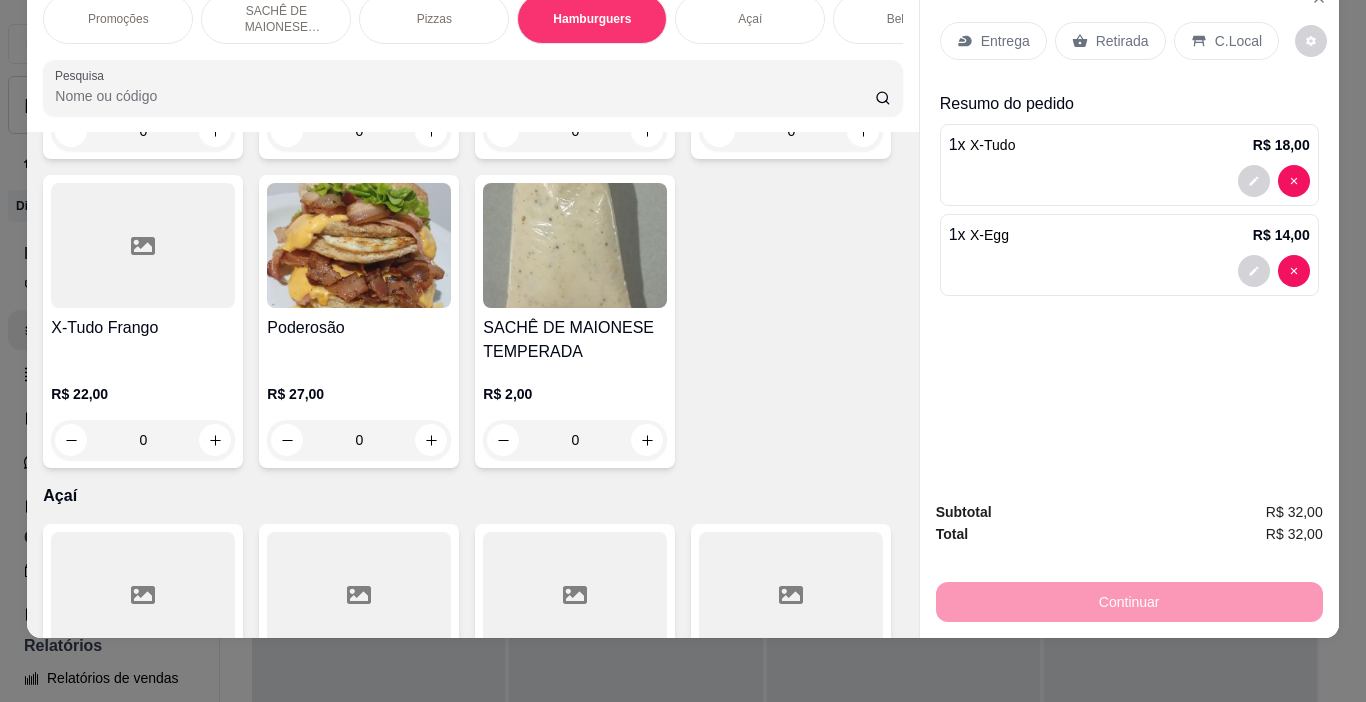 scroll, scrollTop: 2274, scrollLeft: 0, axis: vertical 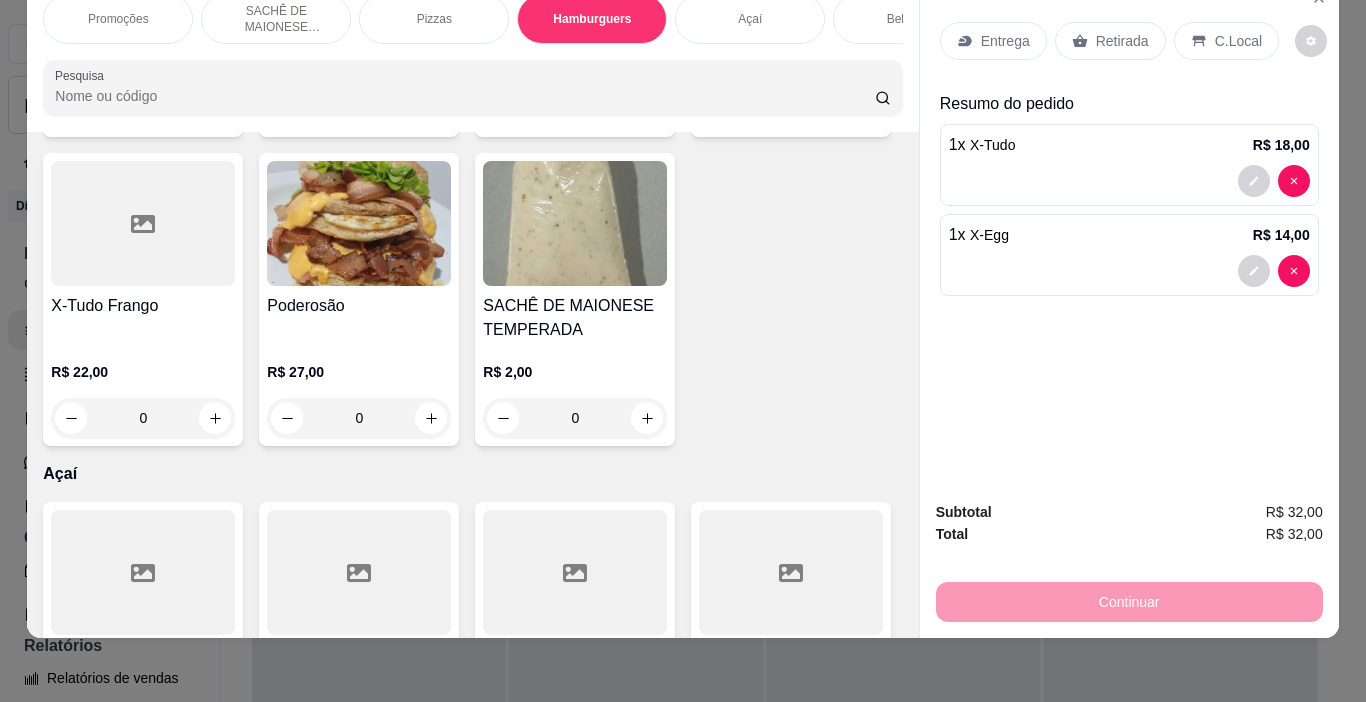 click on "0" at bounding box center (359, 109) 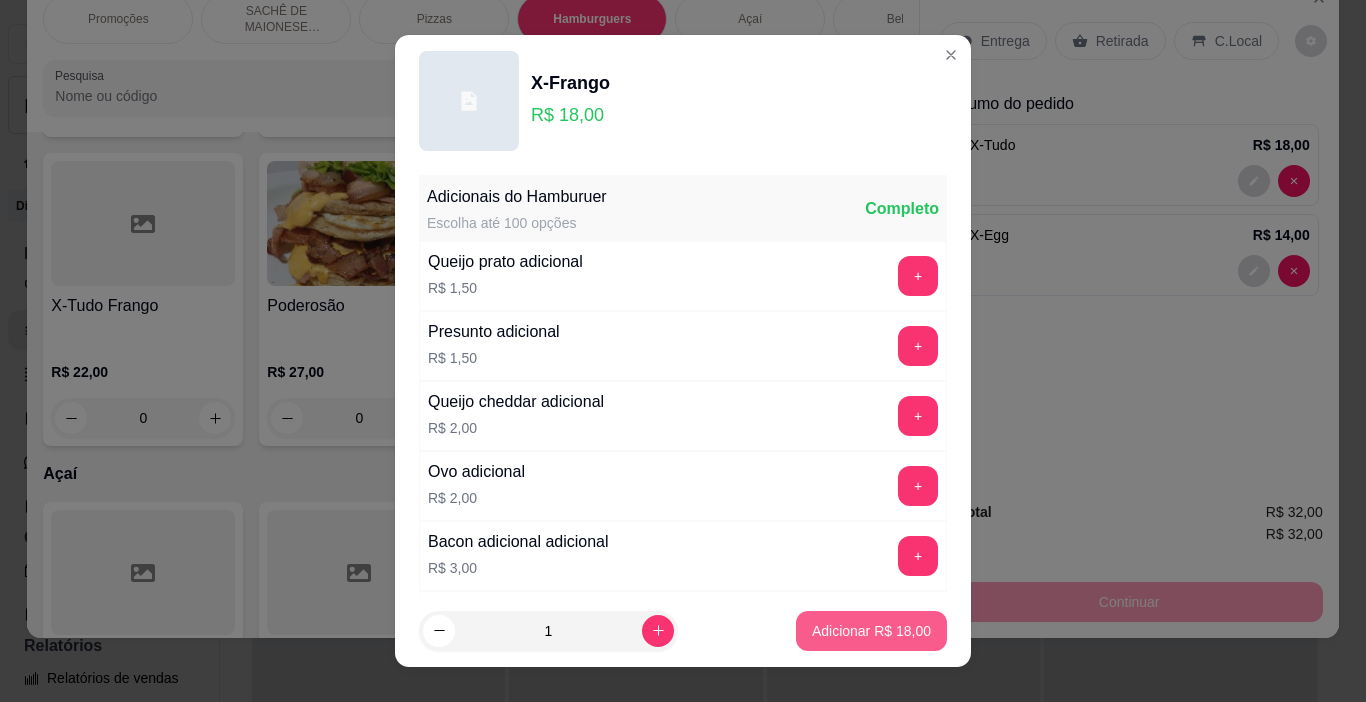 click on "Adicionar   R$ 18,00" at bounding box center [871, 631] 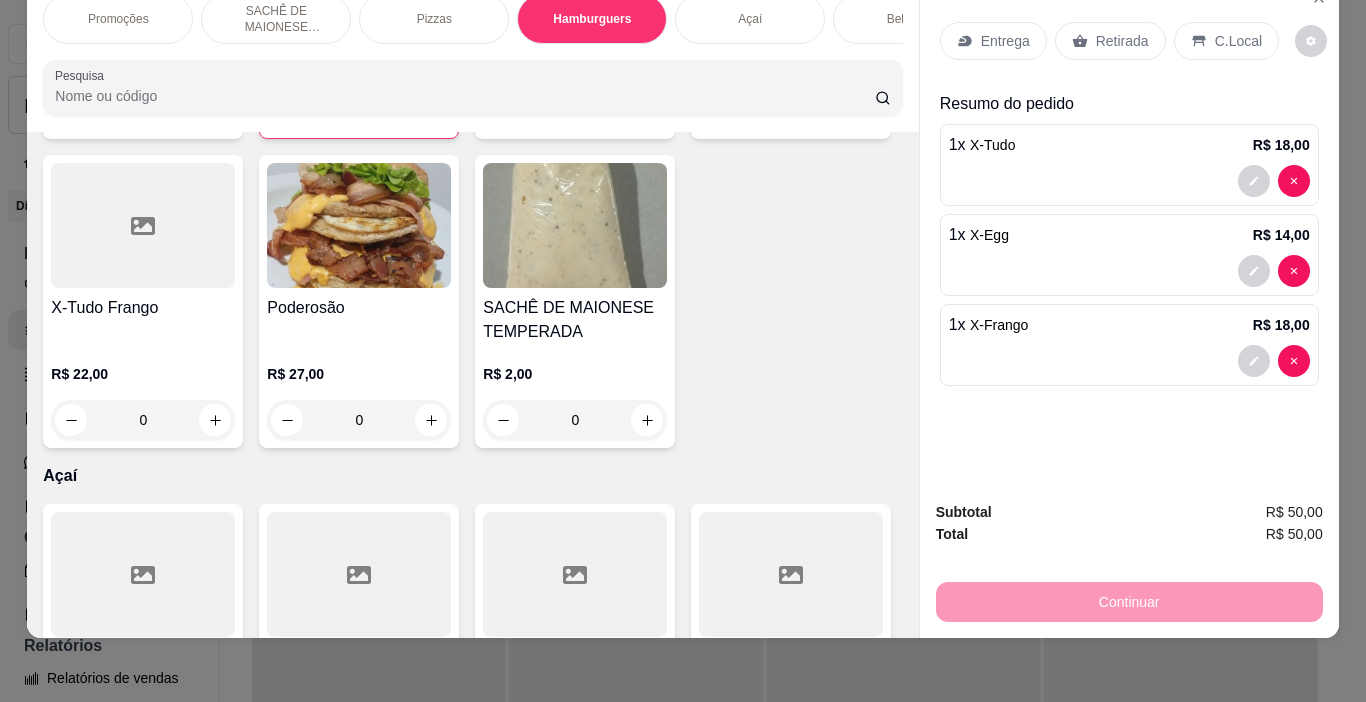click on "1 x   X-Frango R$ 18,00" at bounding box center (1129, 345) 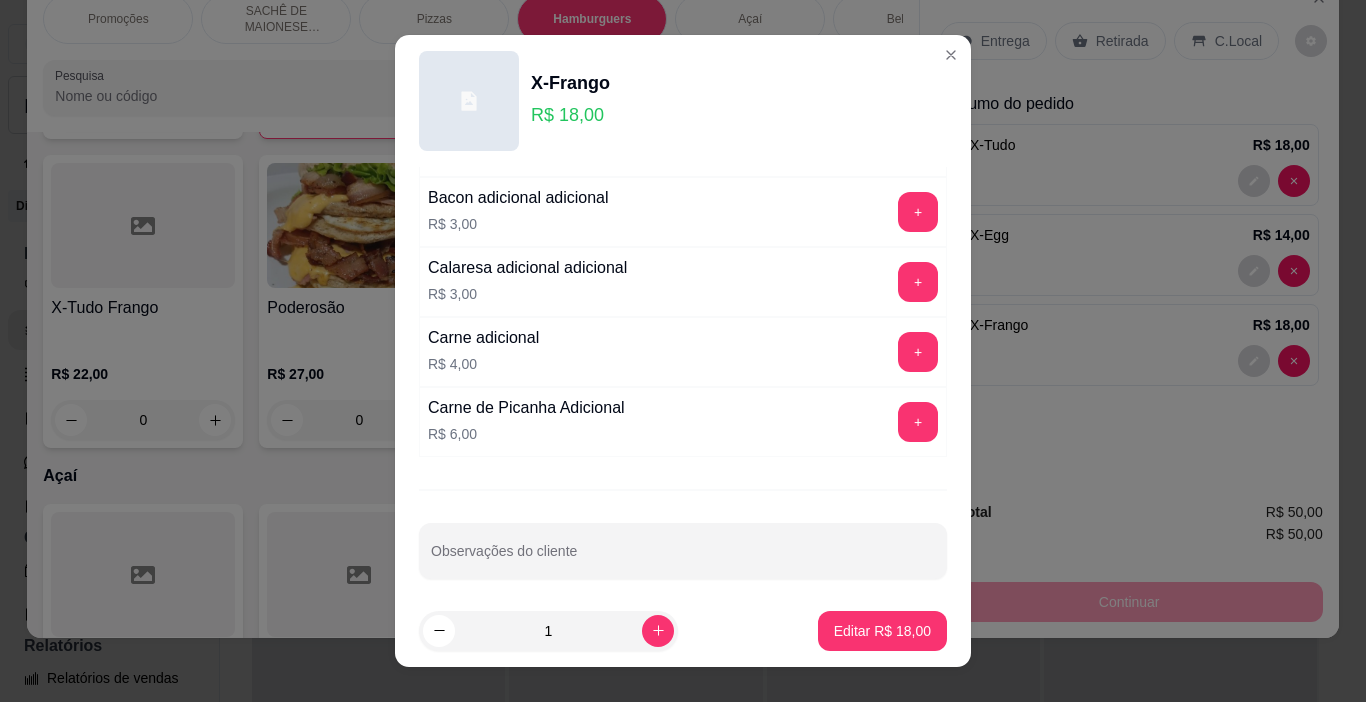 scroll, scrollTop: 356, scrollLeft: 0, axis: vertical 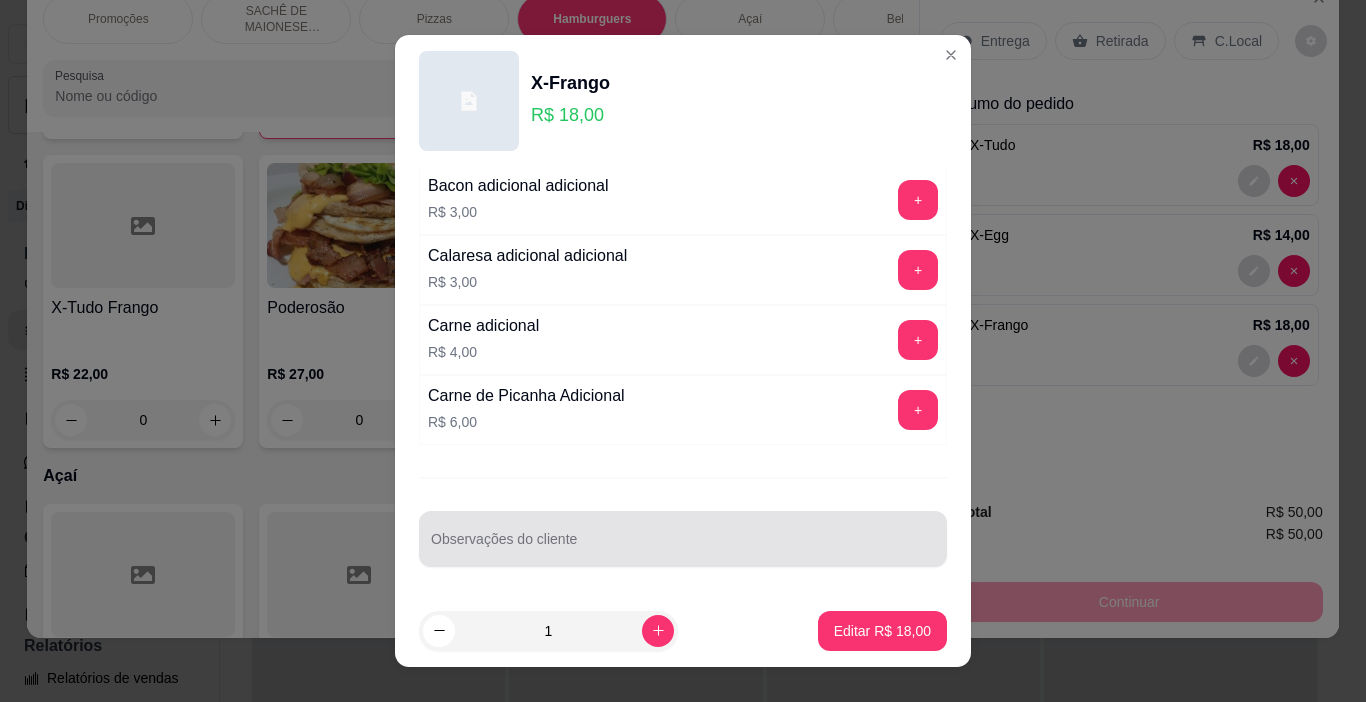 click at bounding box center [683, 539] 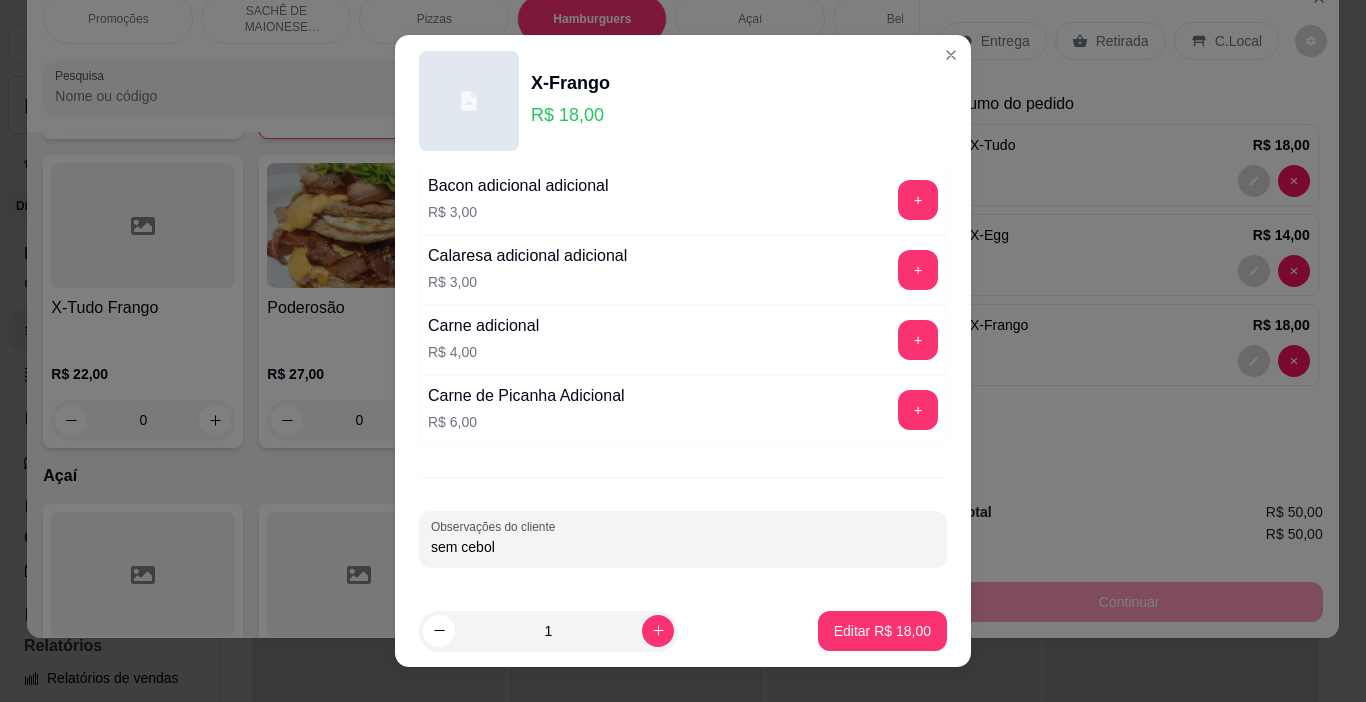 type on "sem cebola" 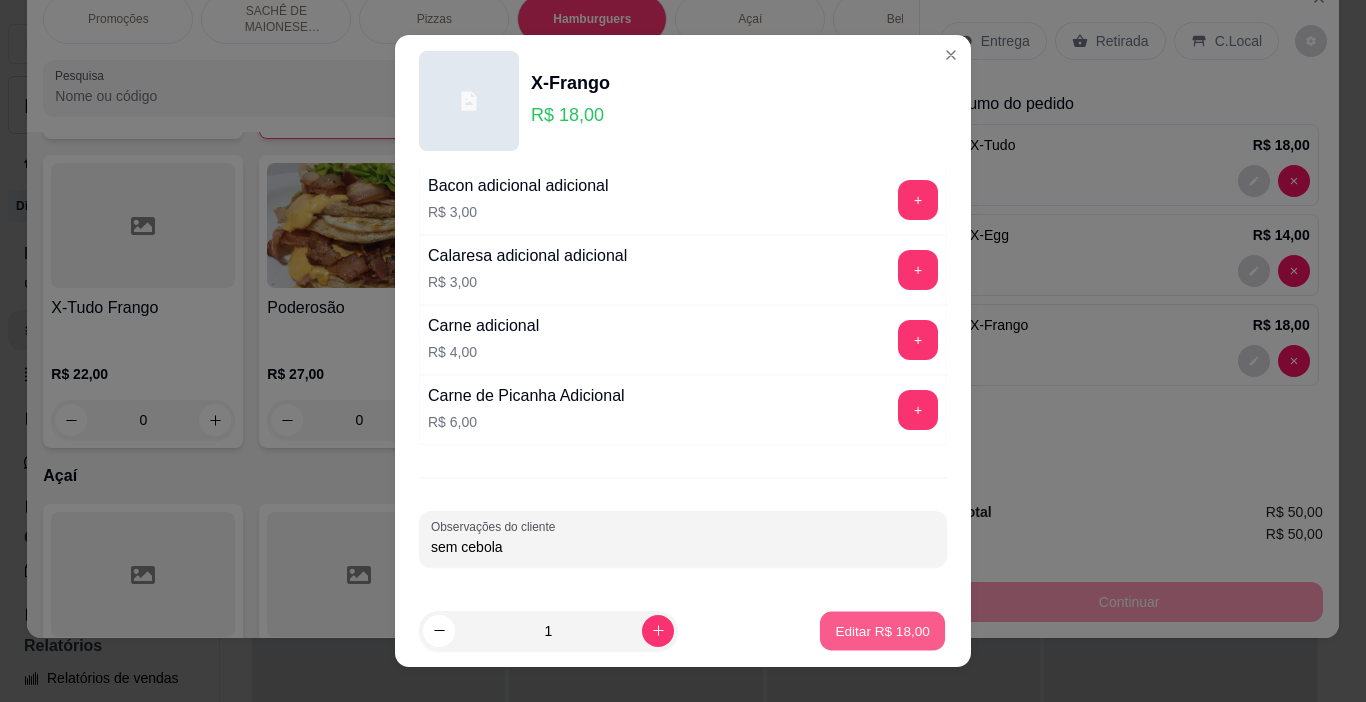 click on "Editar   R$ 18,00" at bounding box center (882, 630) 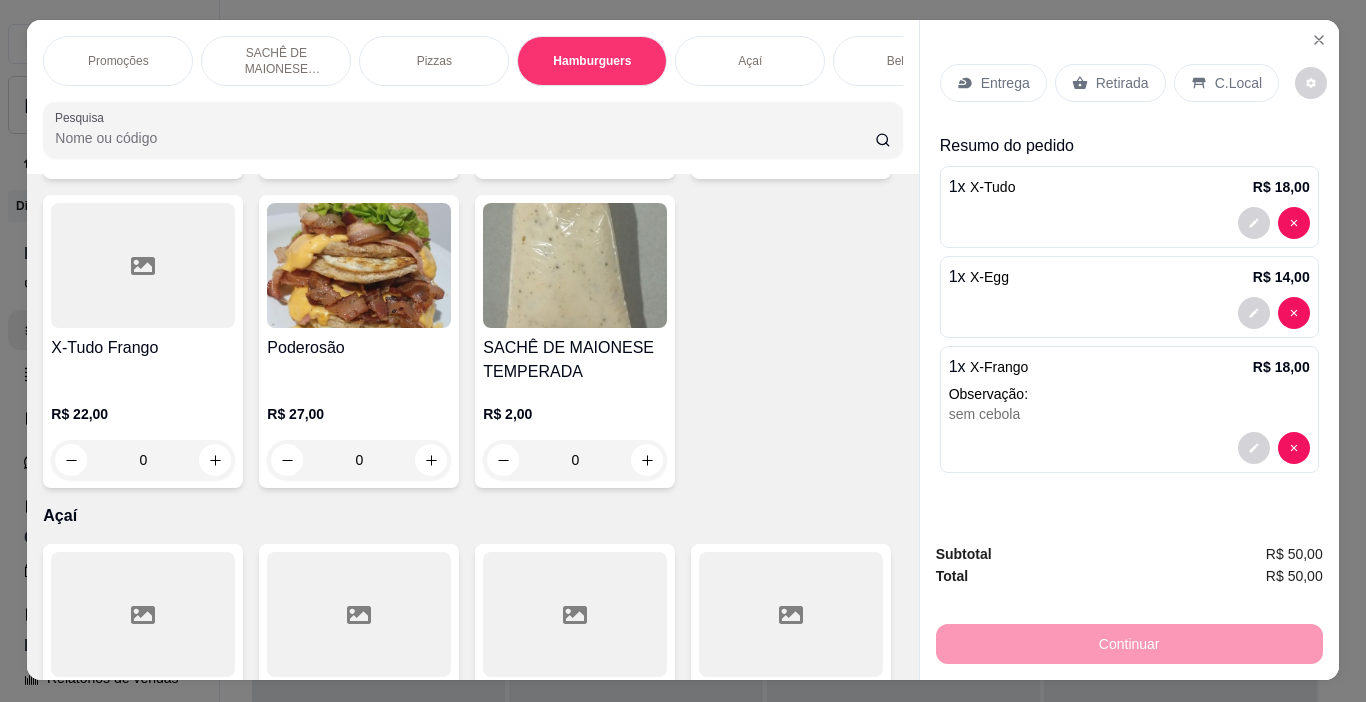 scroll, scrollTop: 0, scrollLeft: 0, axis: both 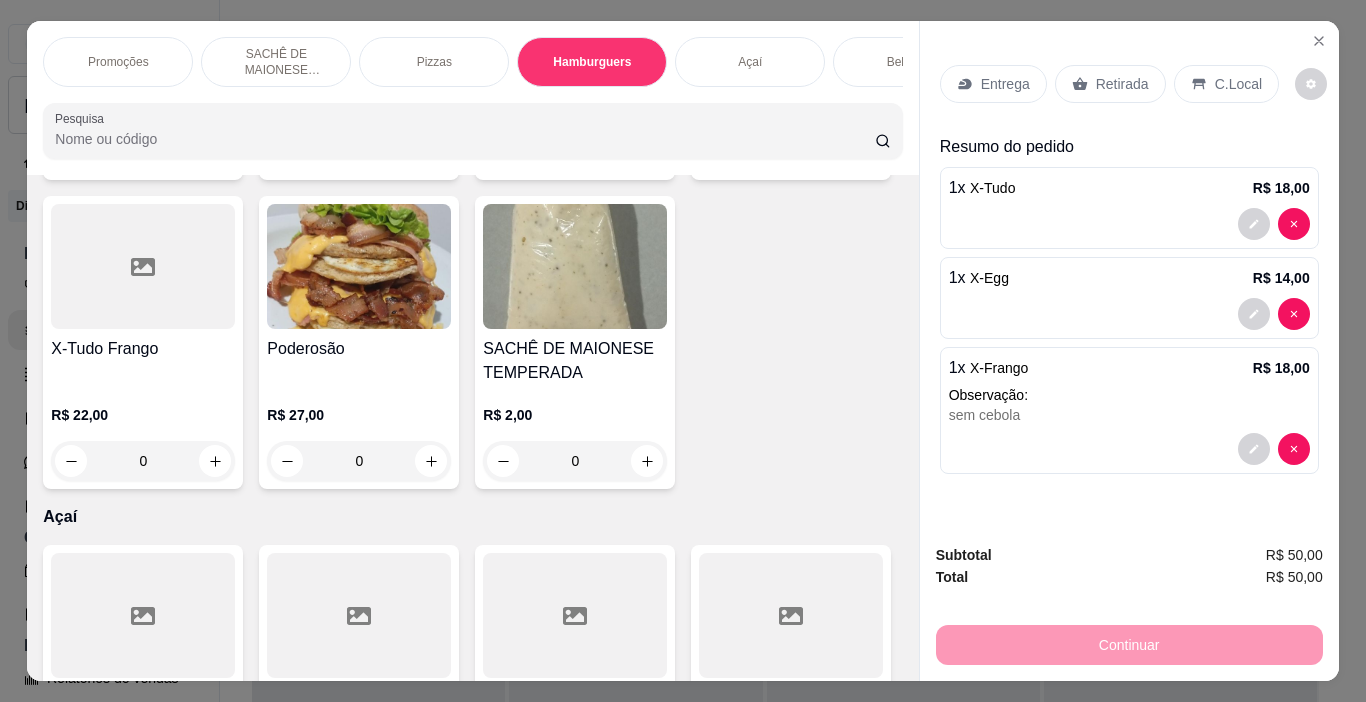 click on "C.Local" at bounding box center [1226, 84] 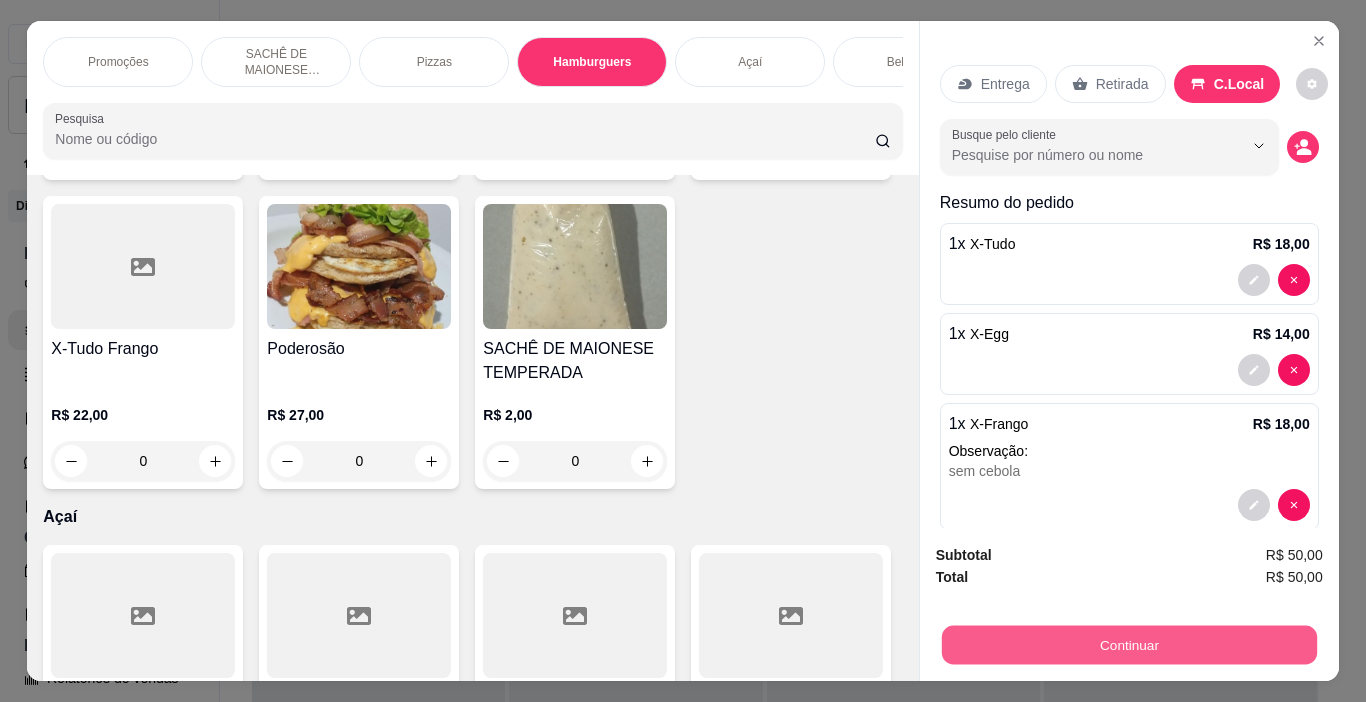 click on "Continuar" at bounding box center [1128, 645] 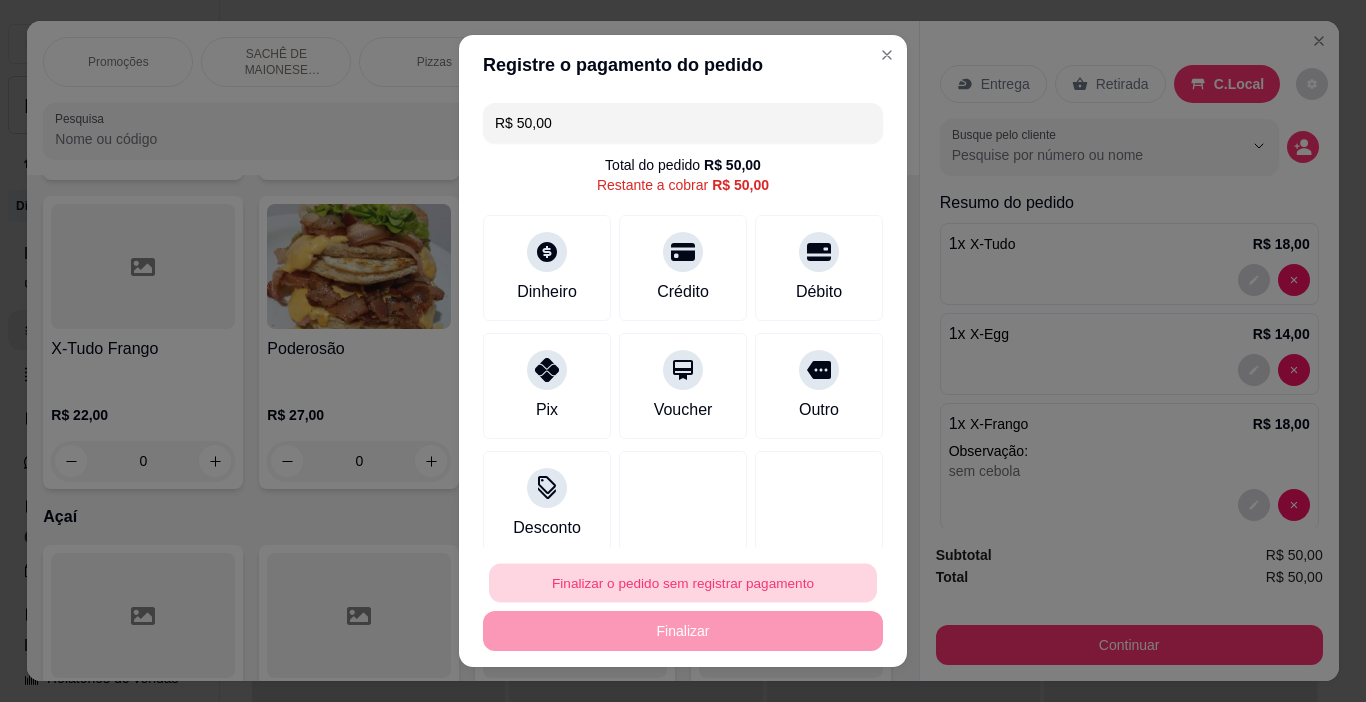 click on "Finalizar o pedido sem registrar pagamento" at bounding box center (683, 583) 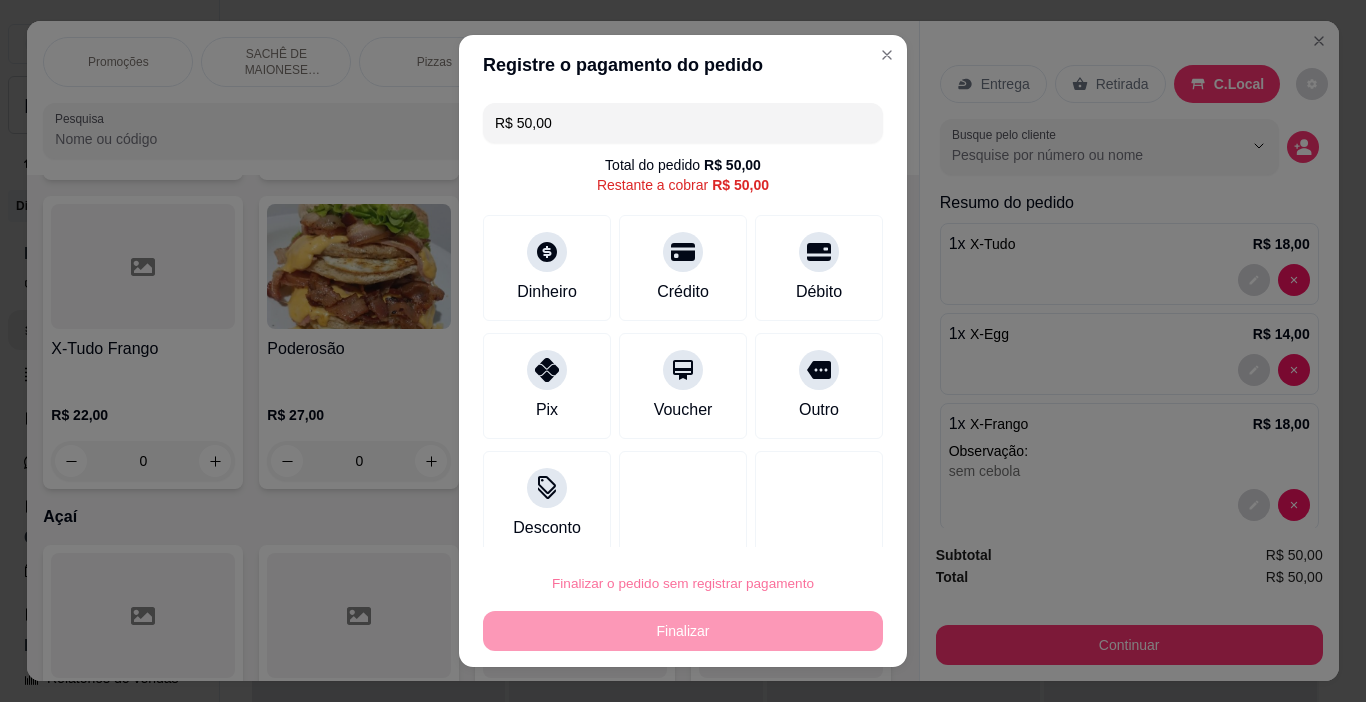 click on "Confirmar" at bounding box center (796, 526) 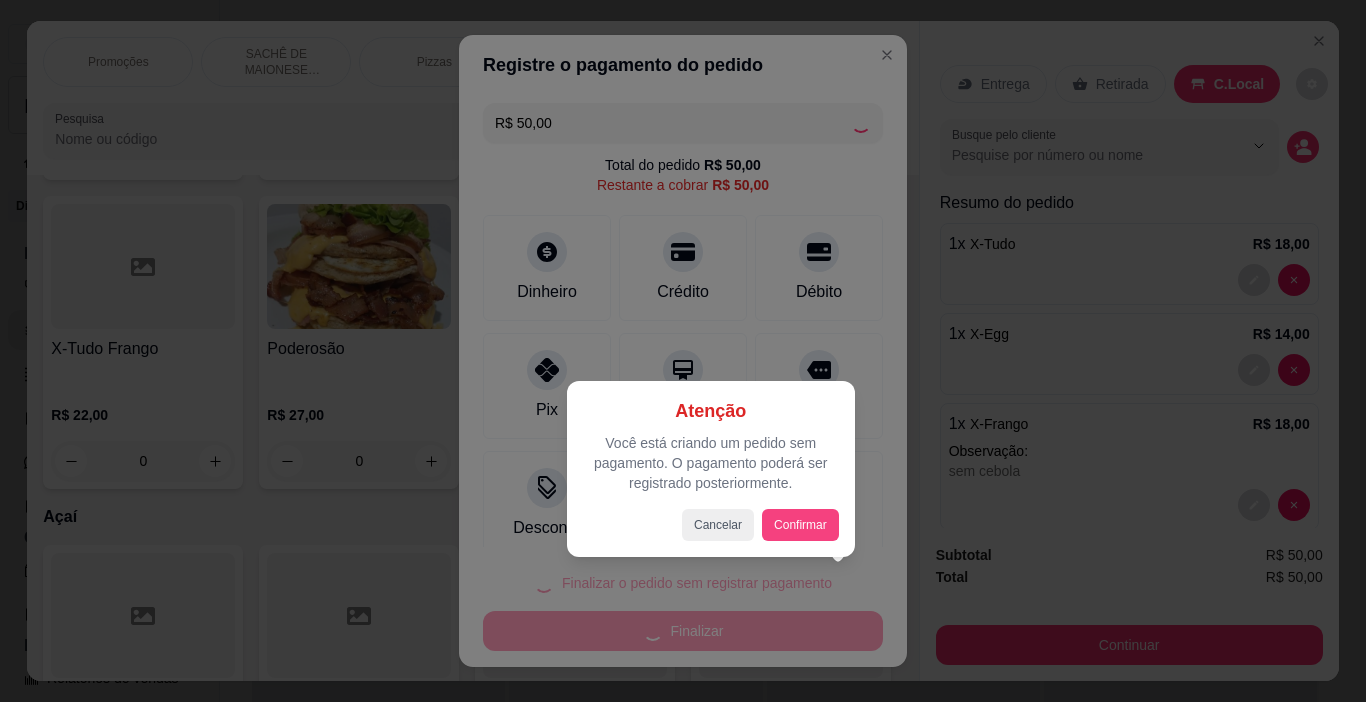 type on "0" 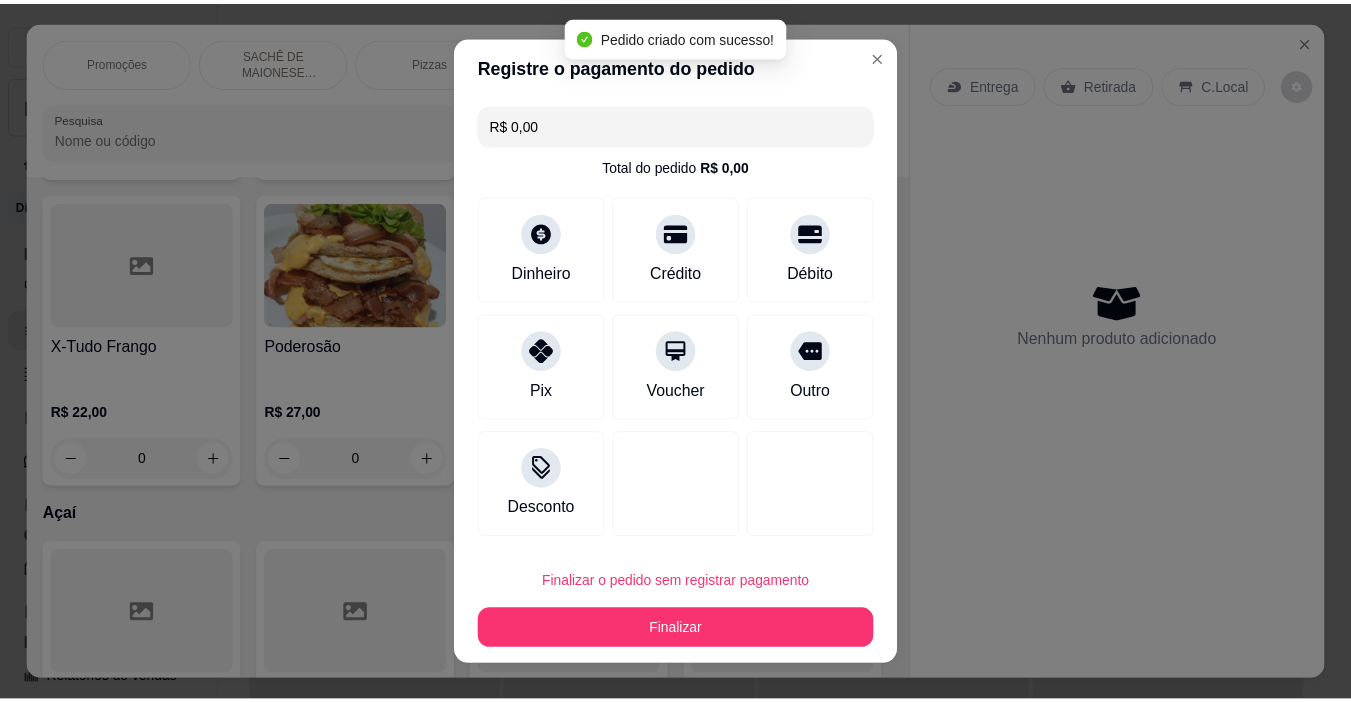 scroll, scrollTop: 2272, scrollLeft: 0, axis: vertical 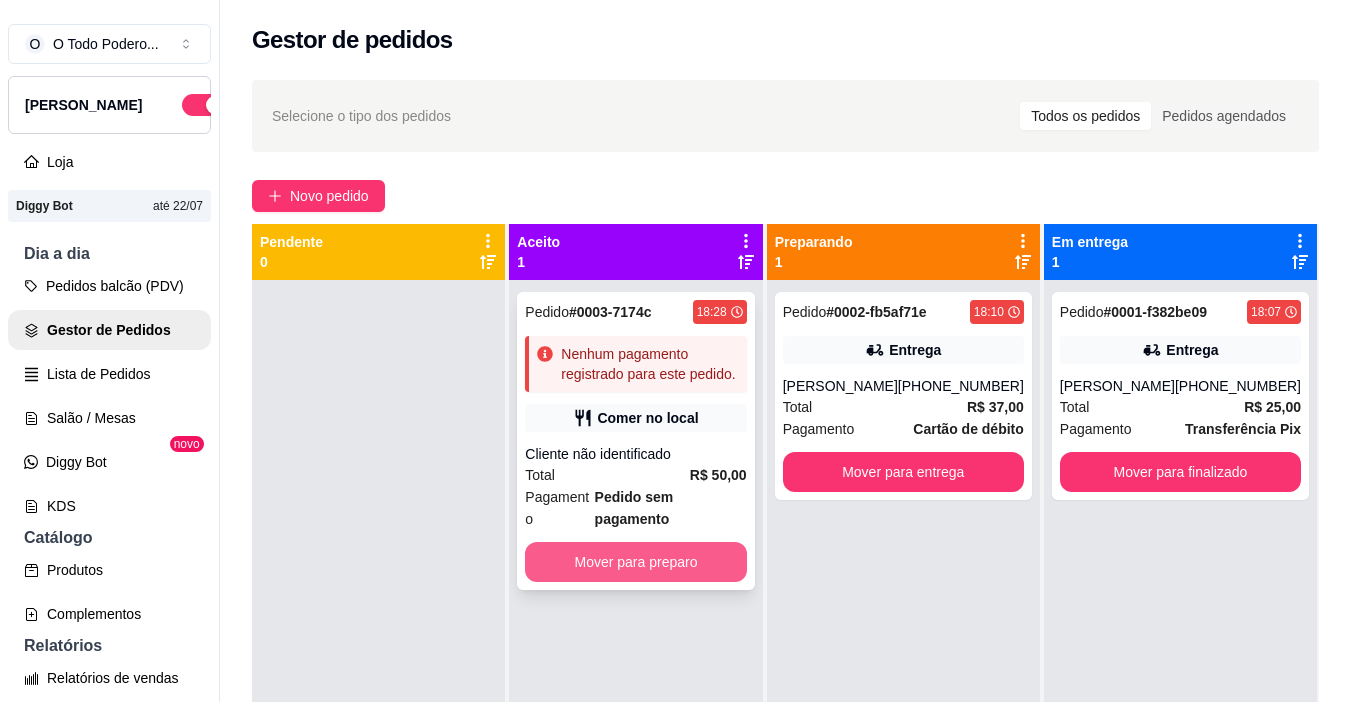 click on "Mover para preparo" at bounding box center [635, 562] 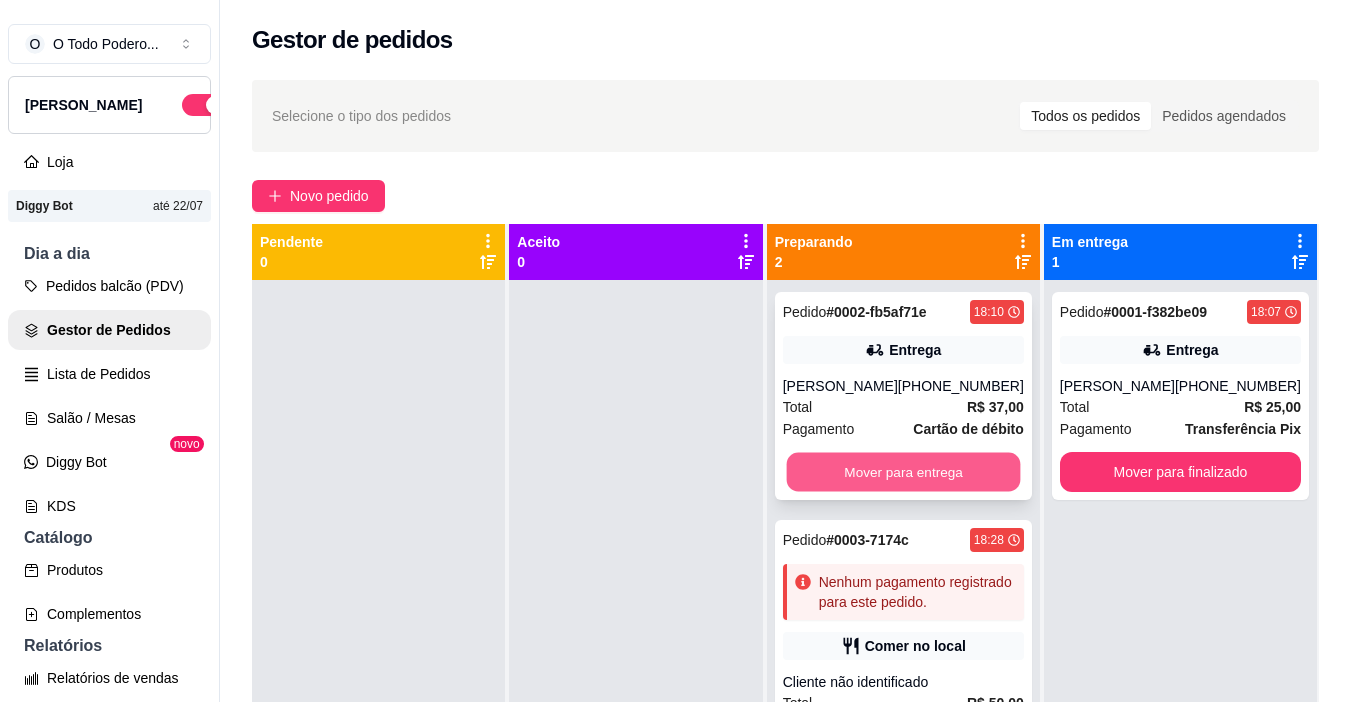 click on "Mover para entrega" at bounding box center [903, 472] 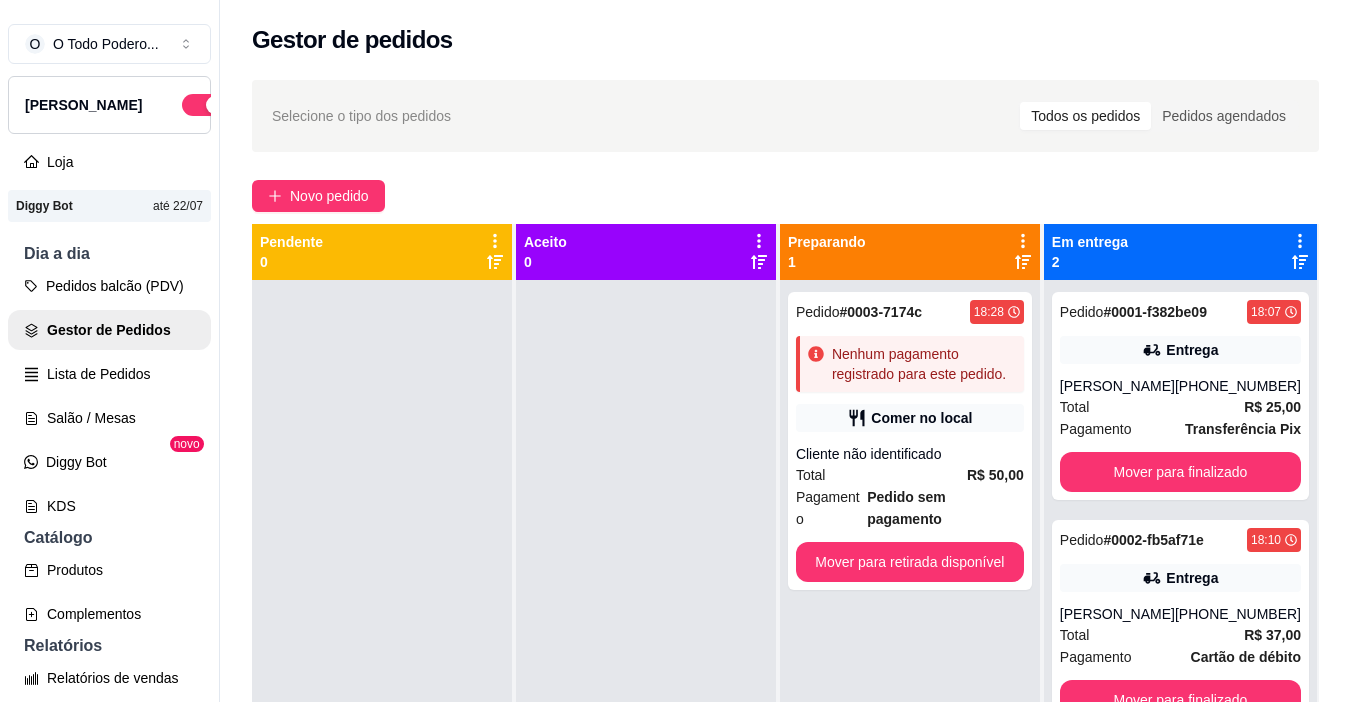 scroll, scrollTop: 56, scrollLeft: 0, axis: vertical 